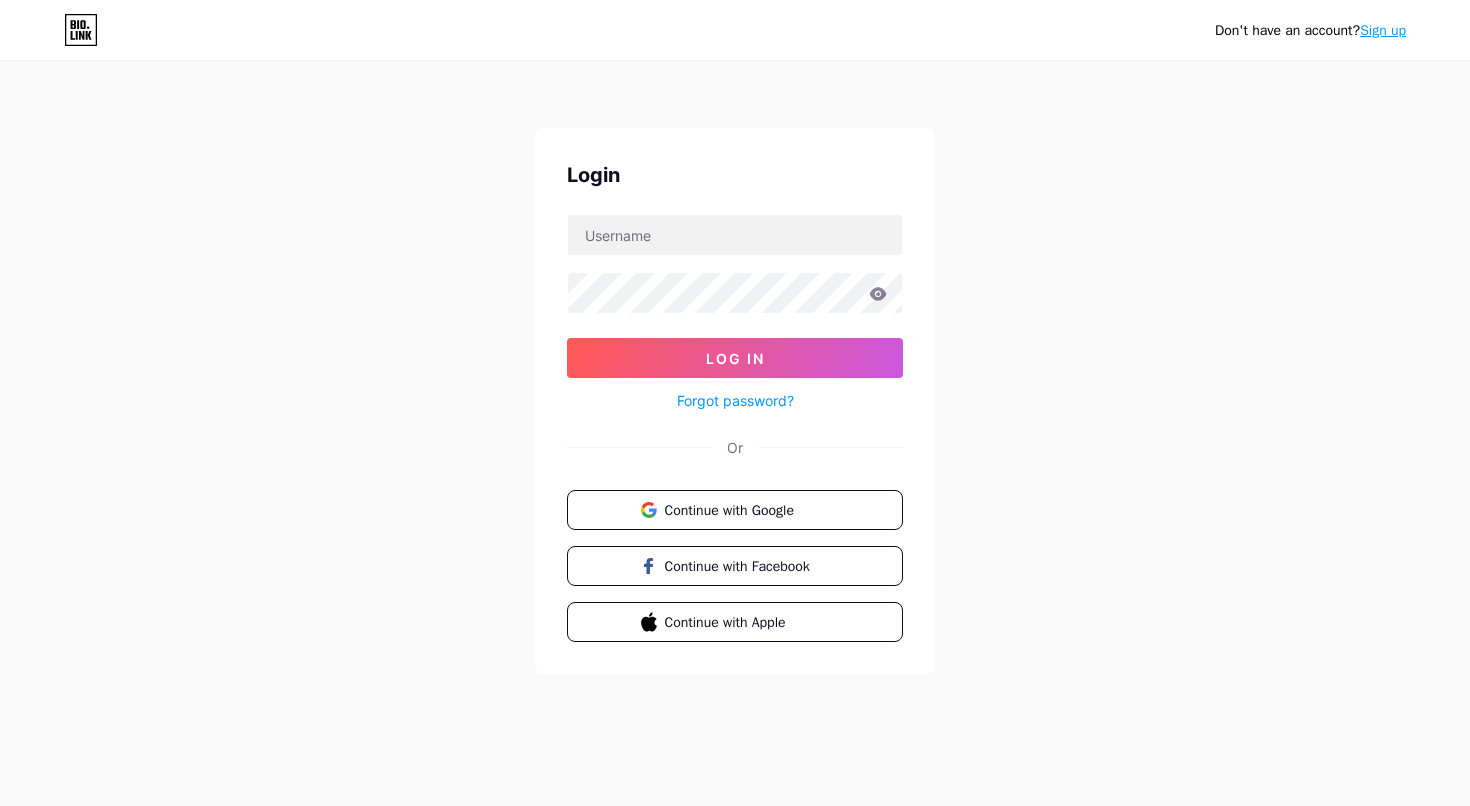 scroll, scrollTop: 0, scrollLeft: 0, axis: both 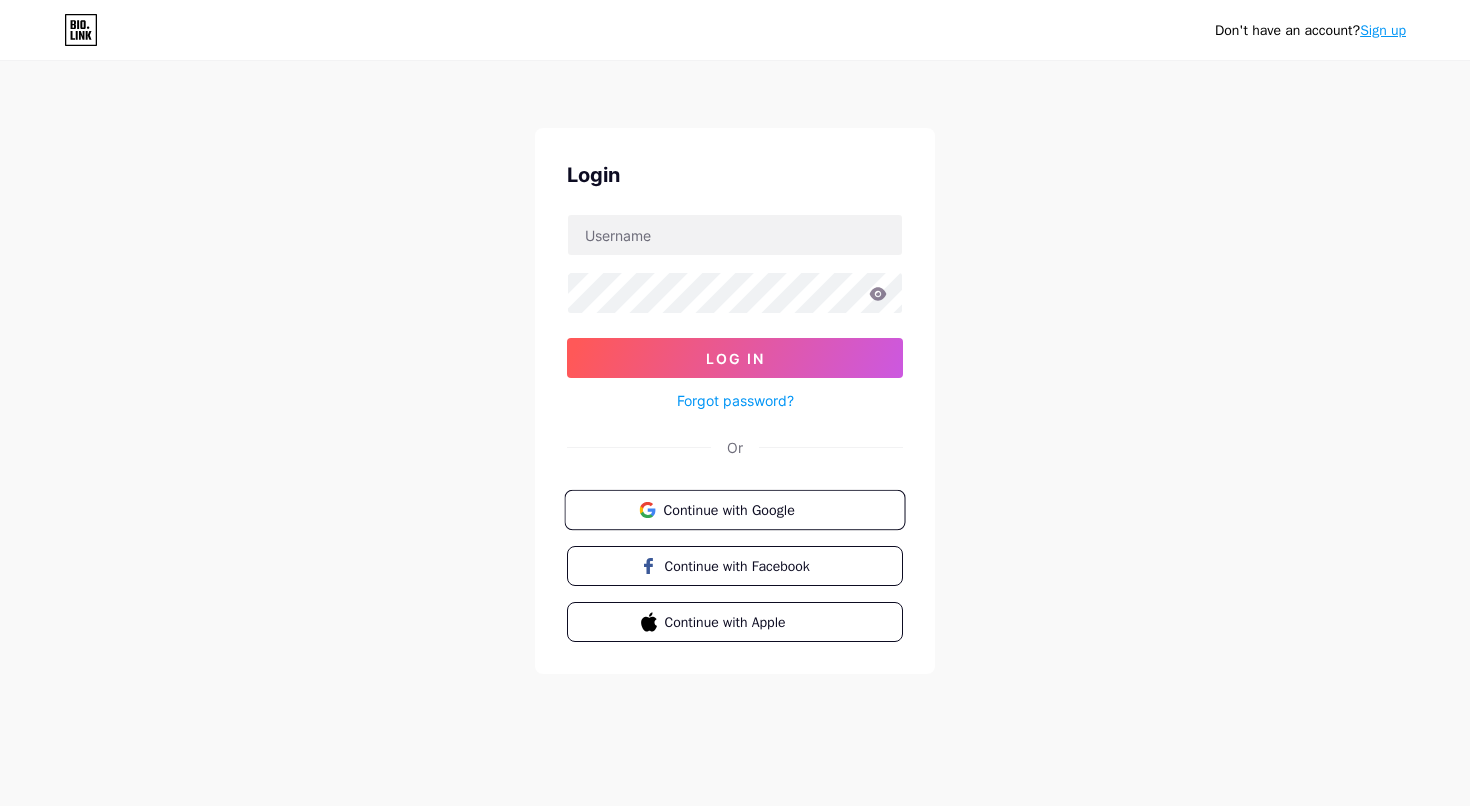 click on "Continue with Google" at bounding box center [734, 510] 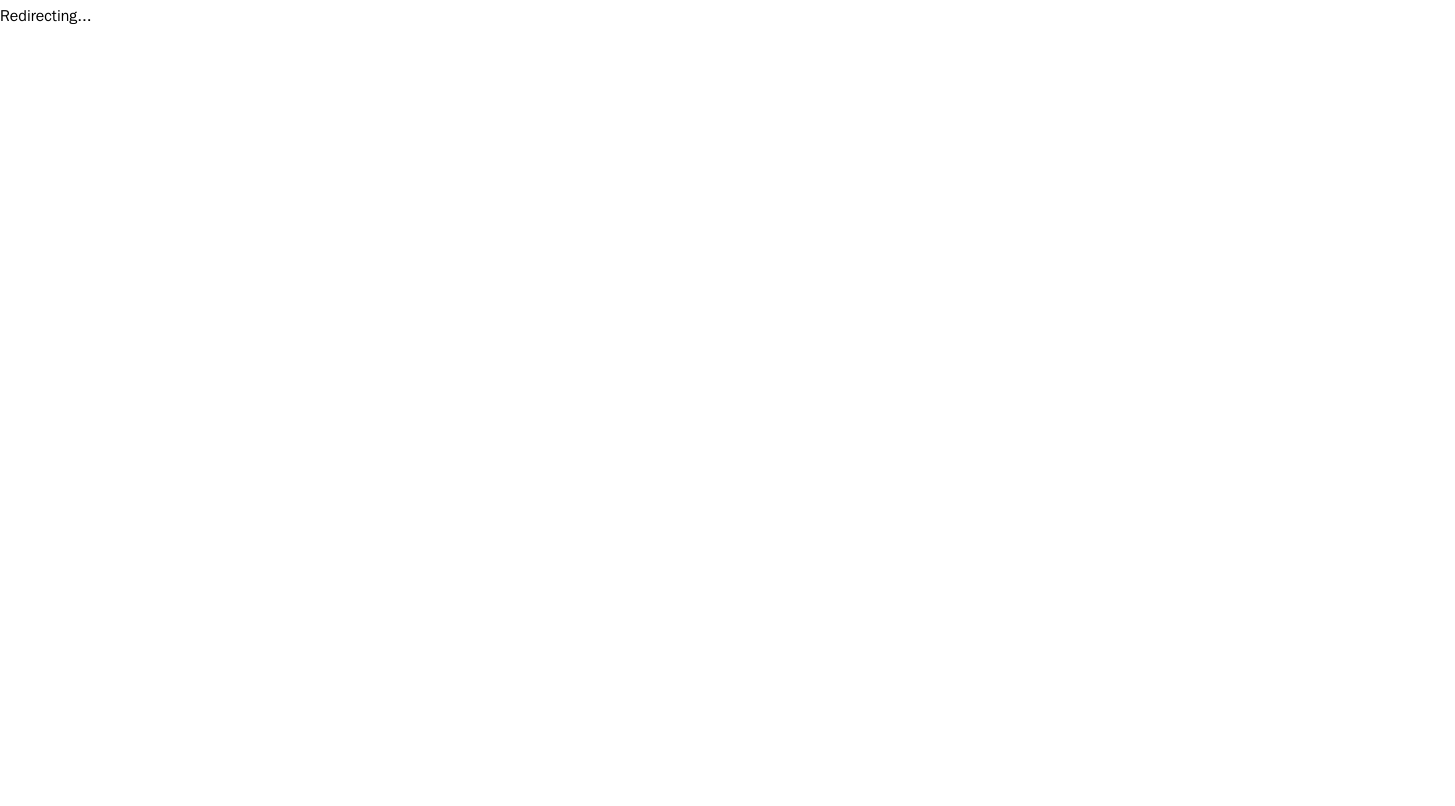 scroll, scrollTop: 0, scrollLeft: 0, axis: both 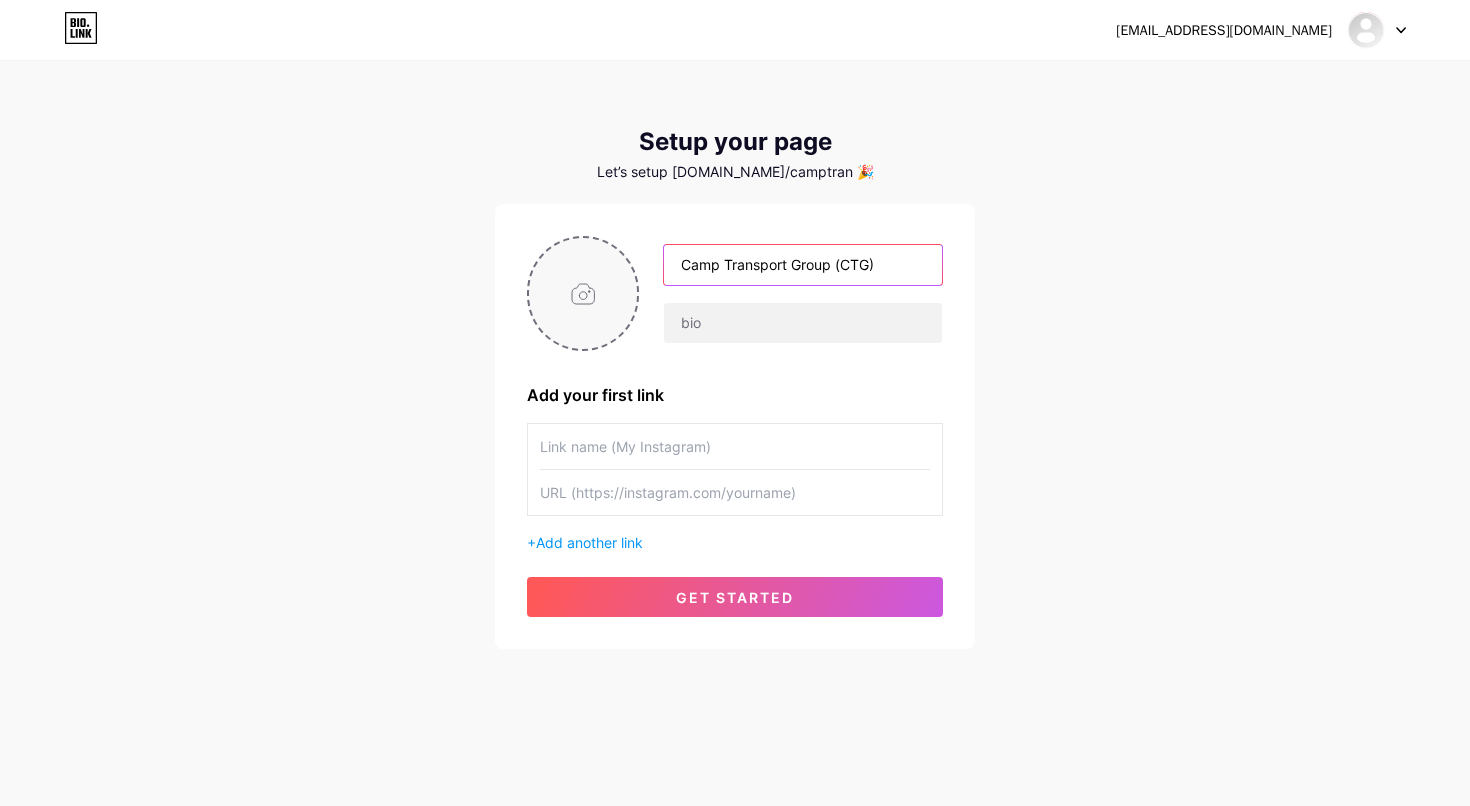 type on "Camp Transport Group (CTG)" 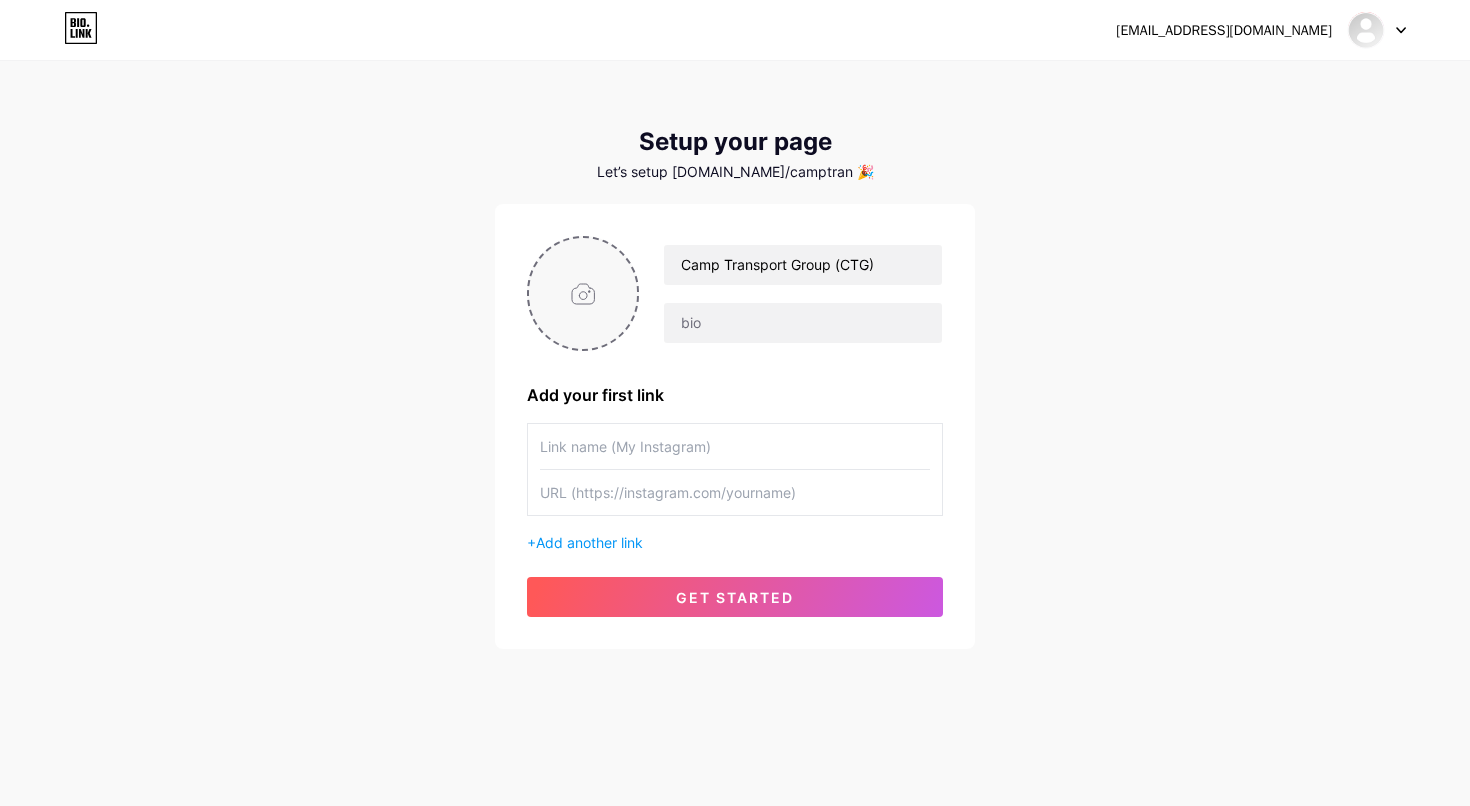 click at bounding box center (583, 293) 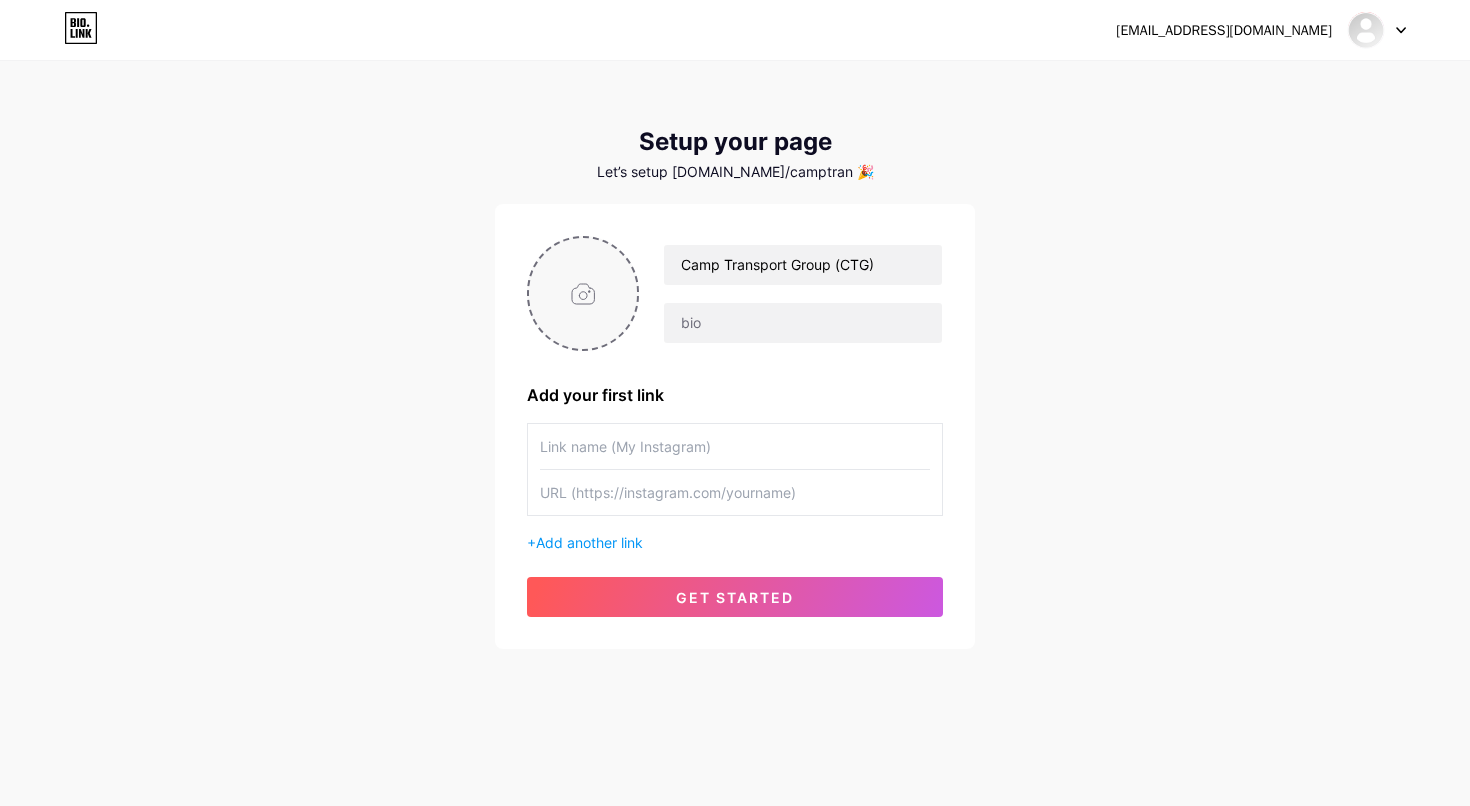 type on "C:\fakepath\302caabf-9d13-47ea-9d78-512404e56869.png" 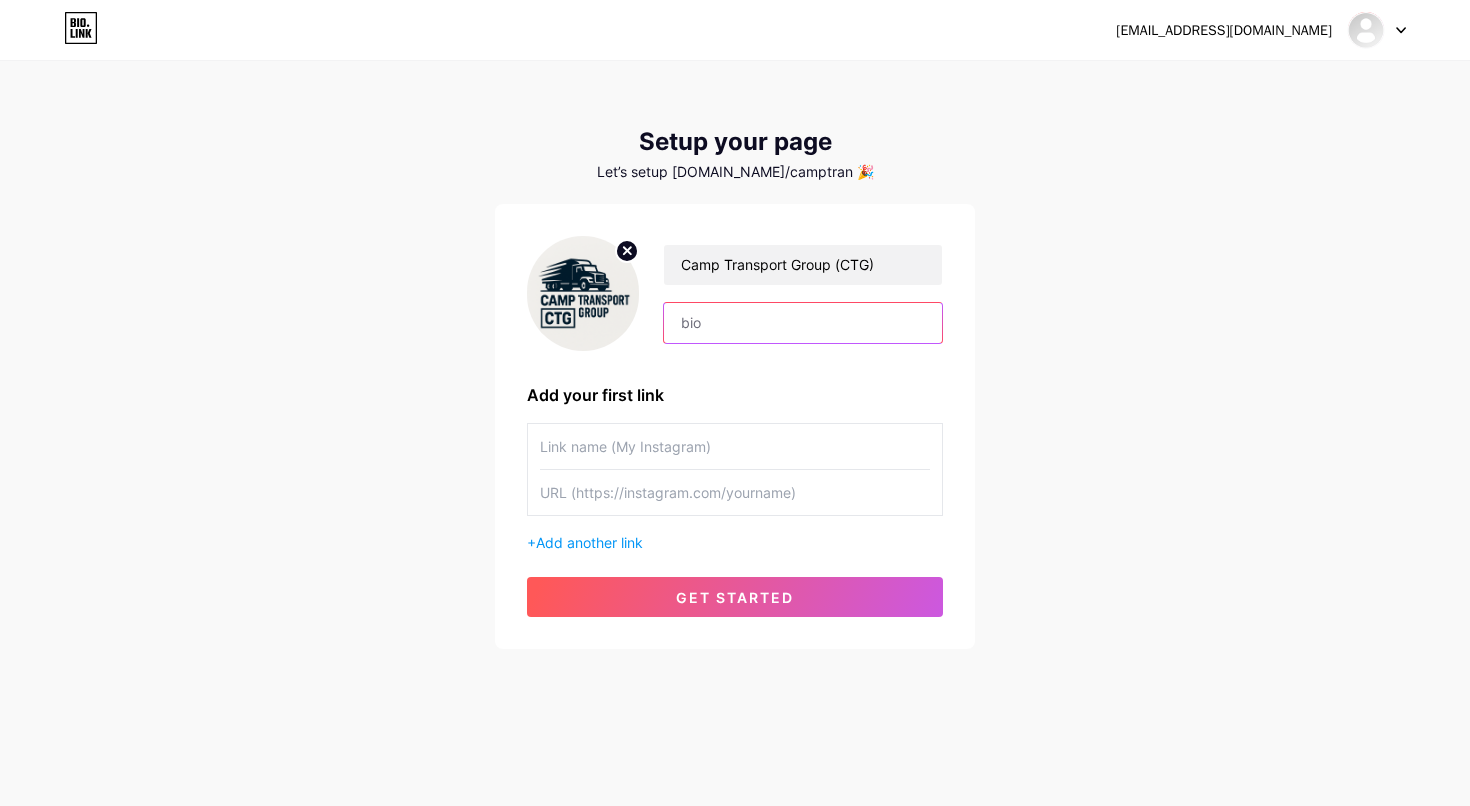 click at bounding box center (803, 323) 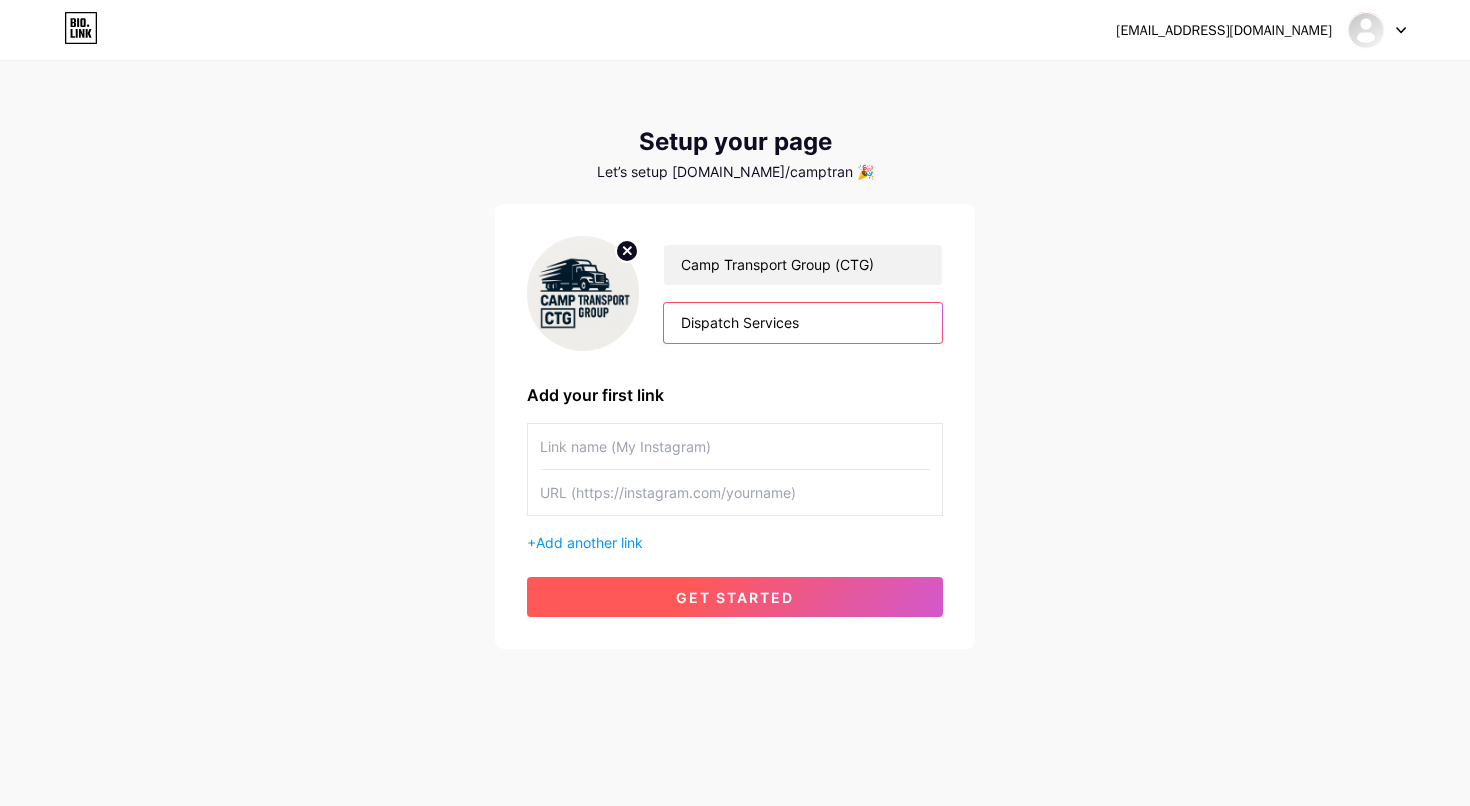 type on "Dispatch Services" 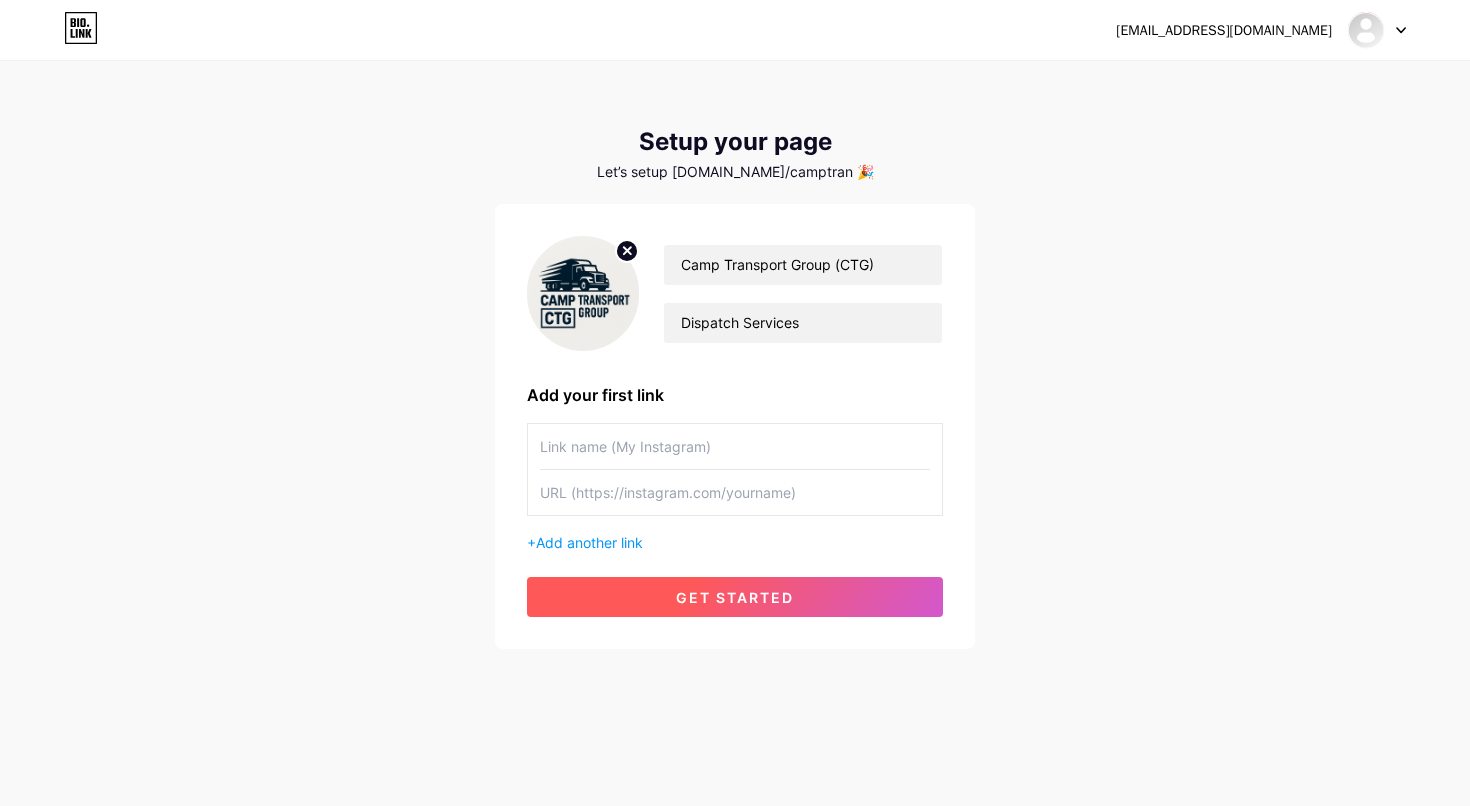 click on "get started" at bounding box center (735, 597) 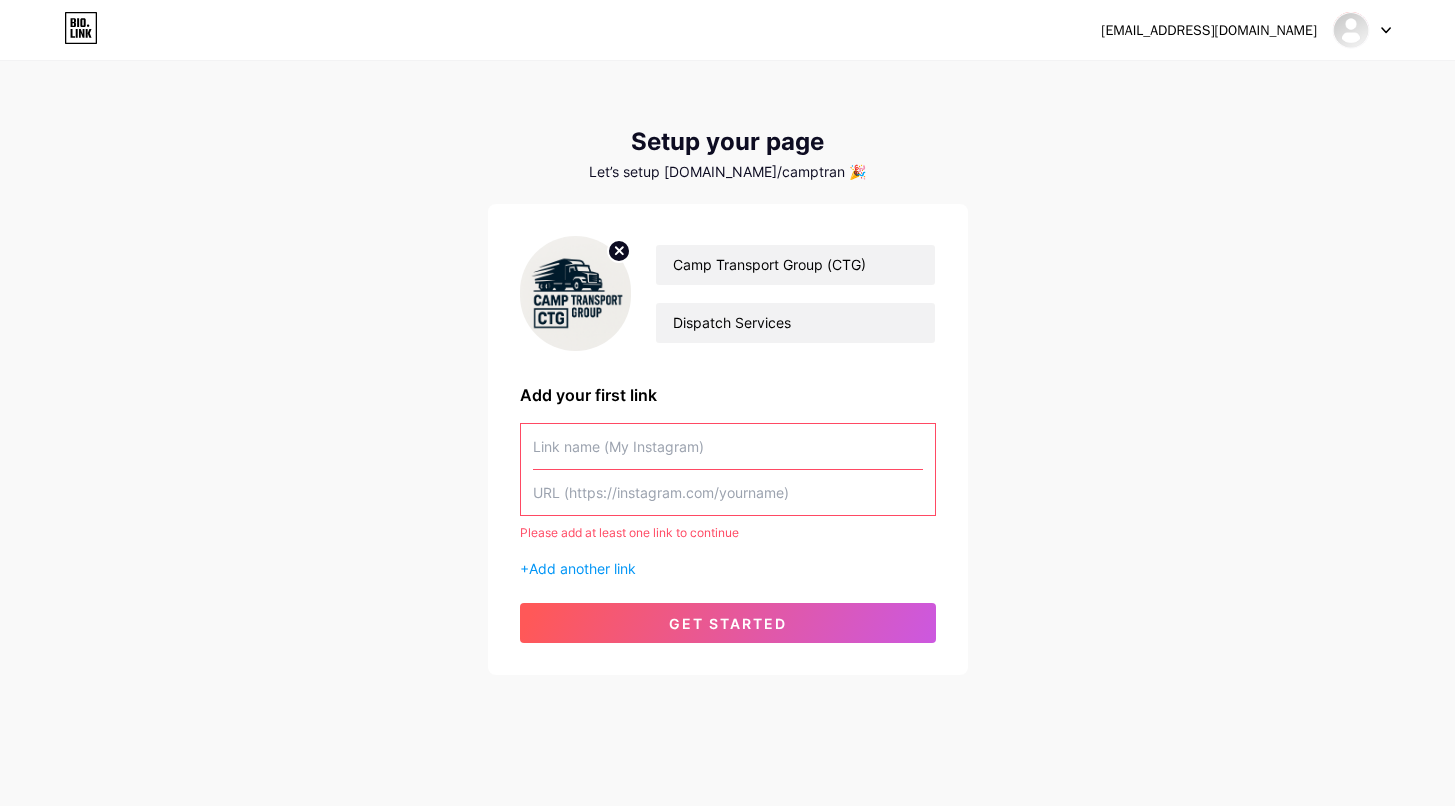 click at bounding box center (728, 492) 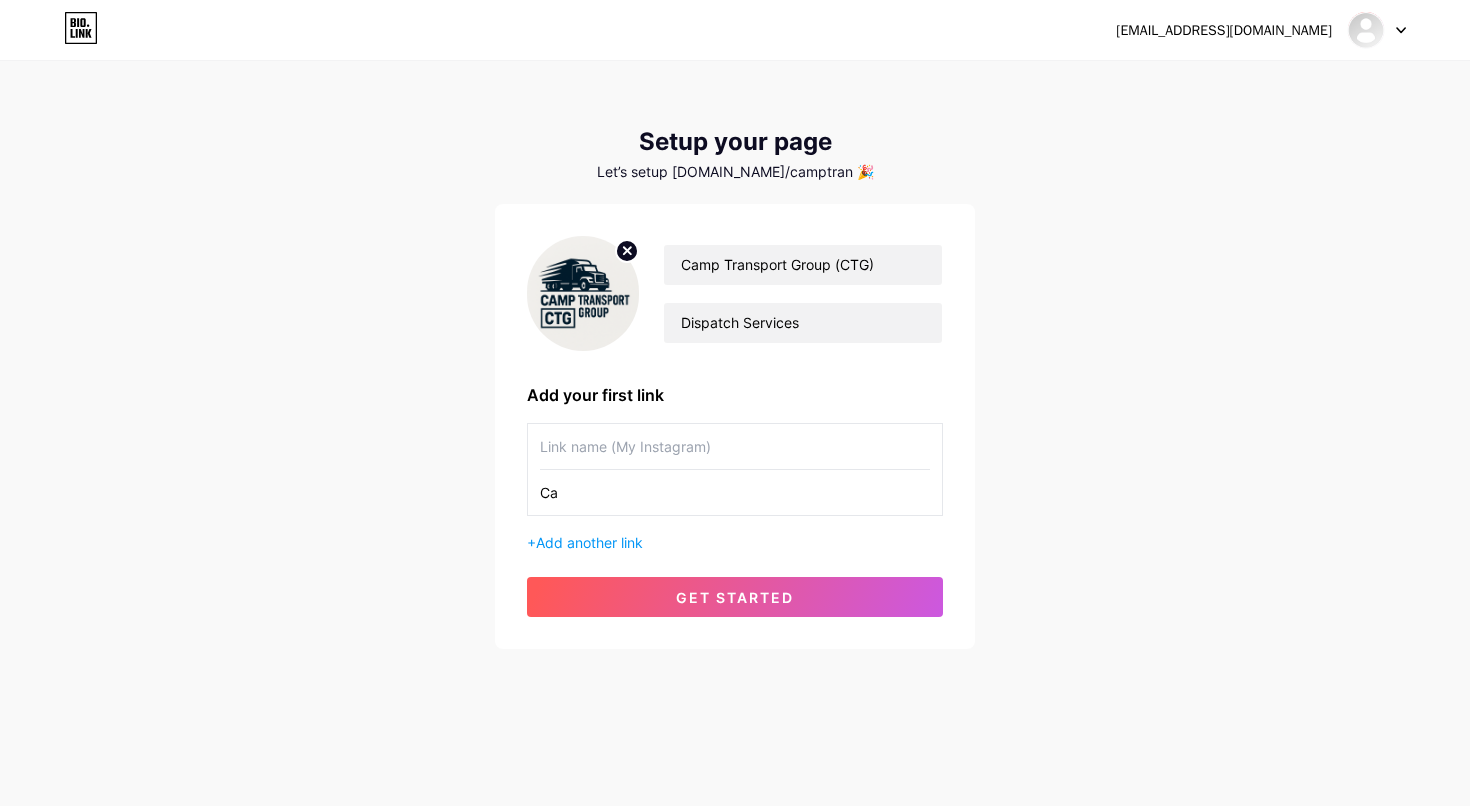 type on "C" 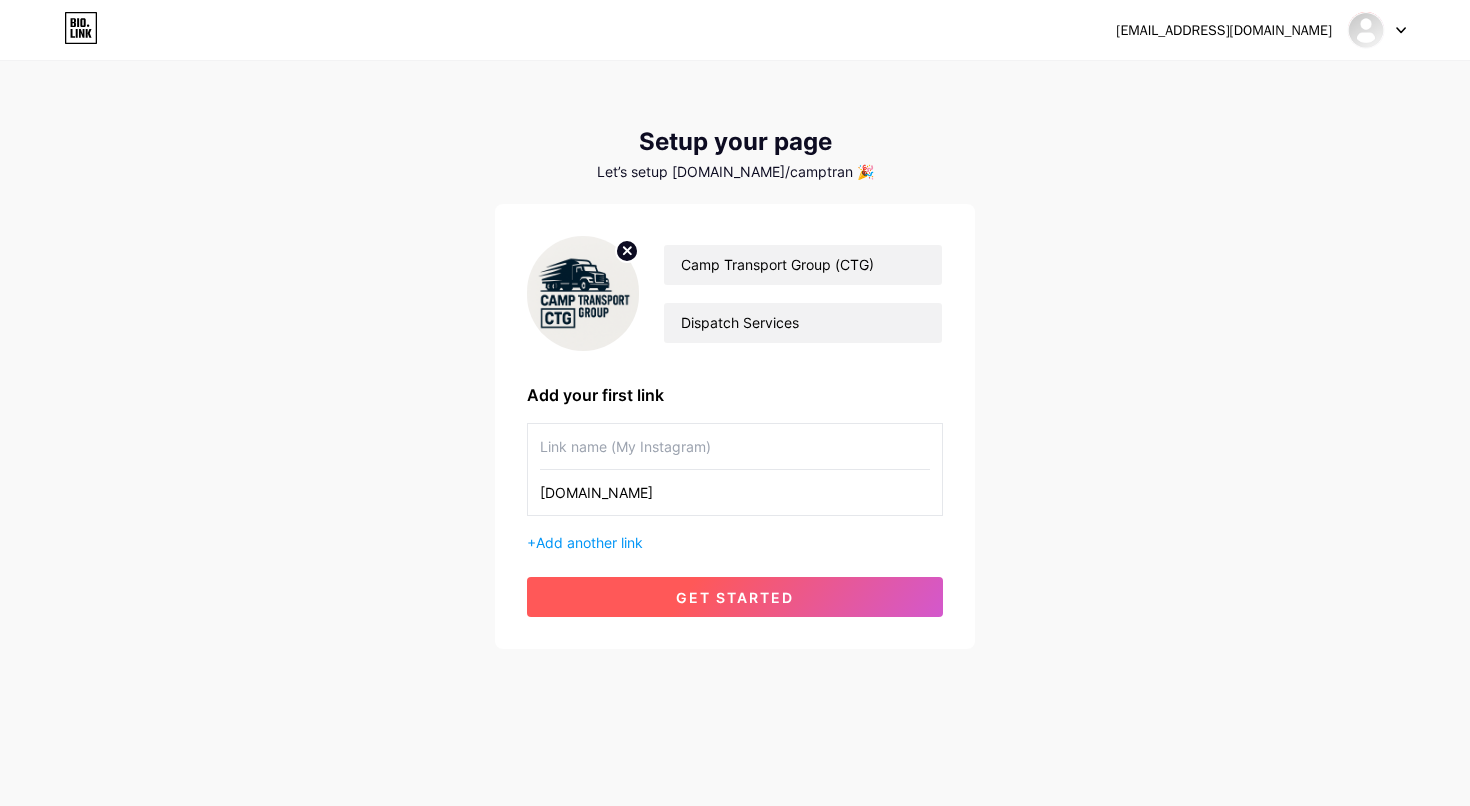 type on "[DOMAIN_NAME]" 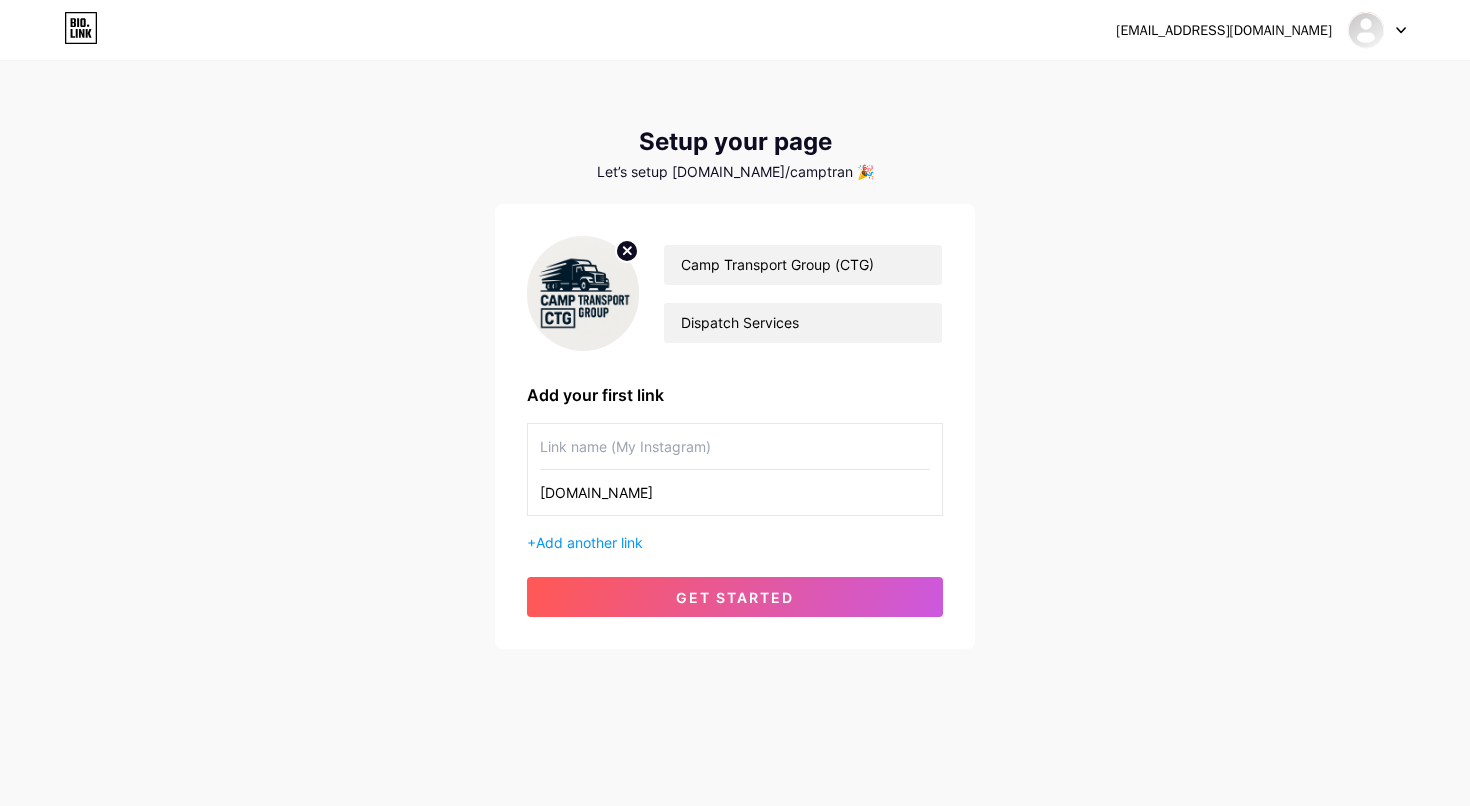 click on "get started" at bounding box center [735, 597] 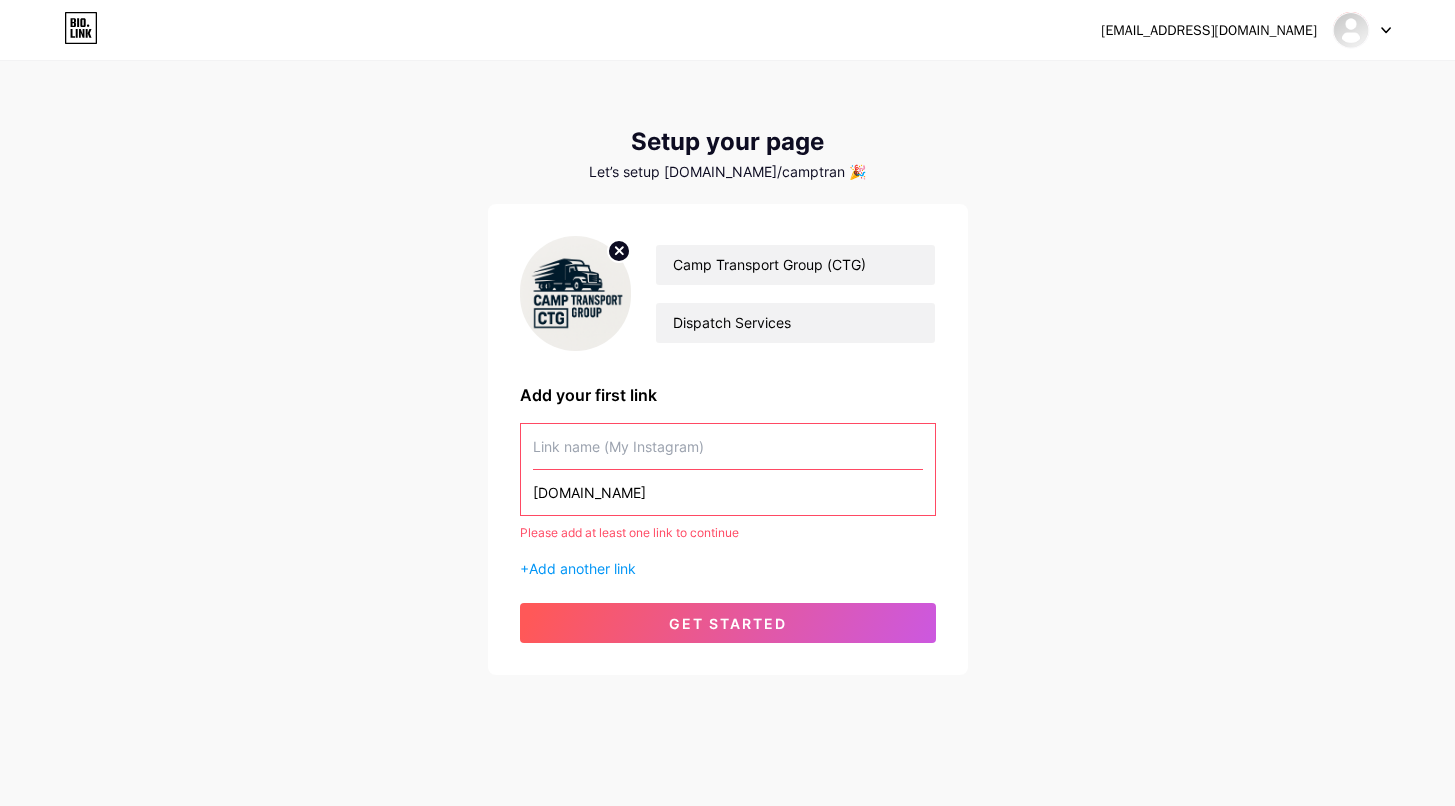 click on "[DOMAIN_NAME]" at bounding box center [728, 492] 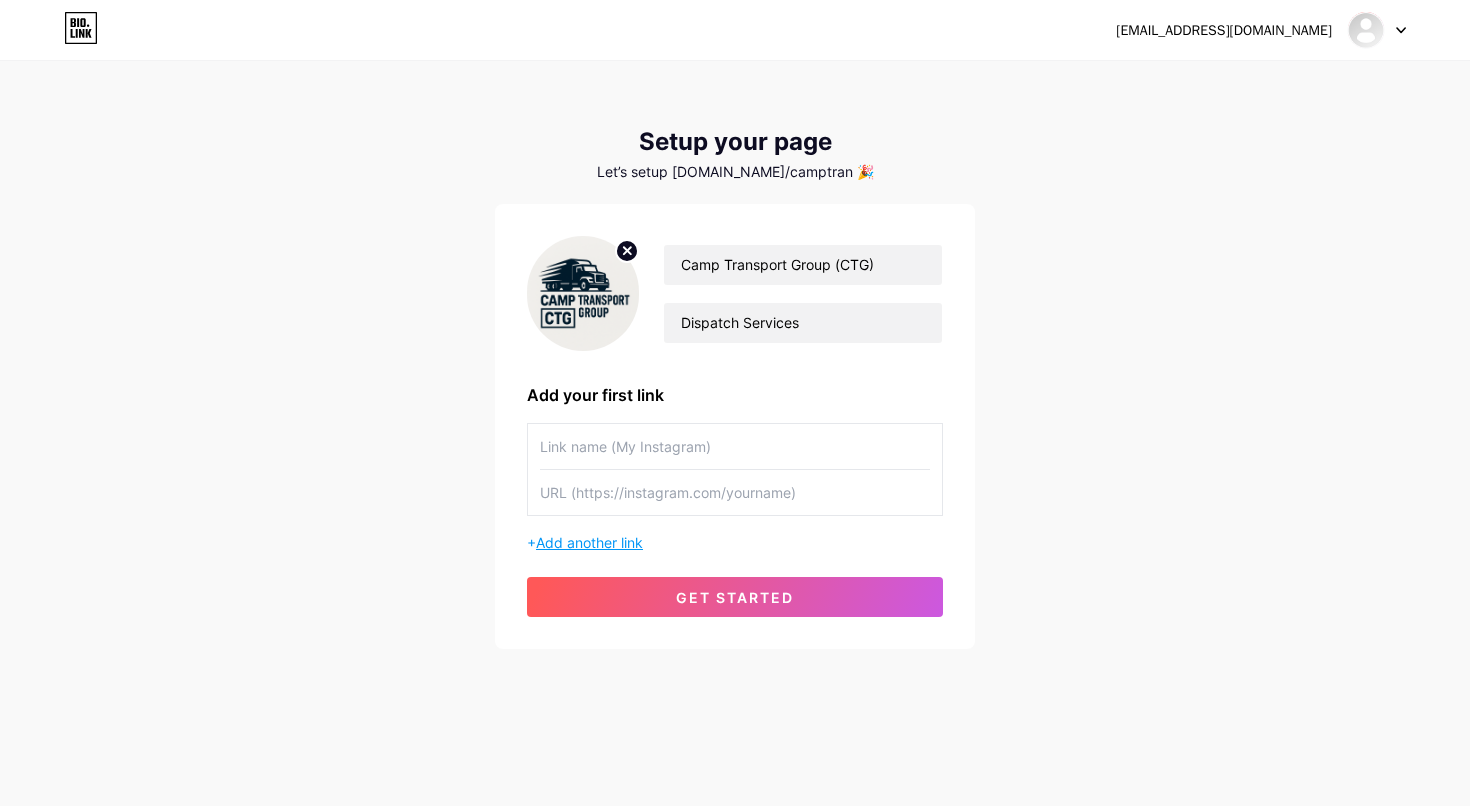 type 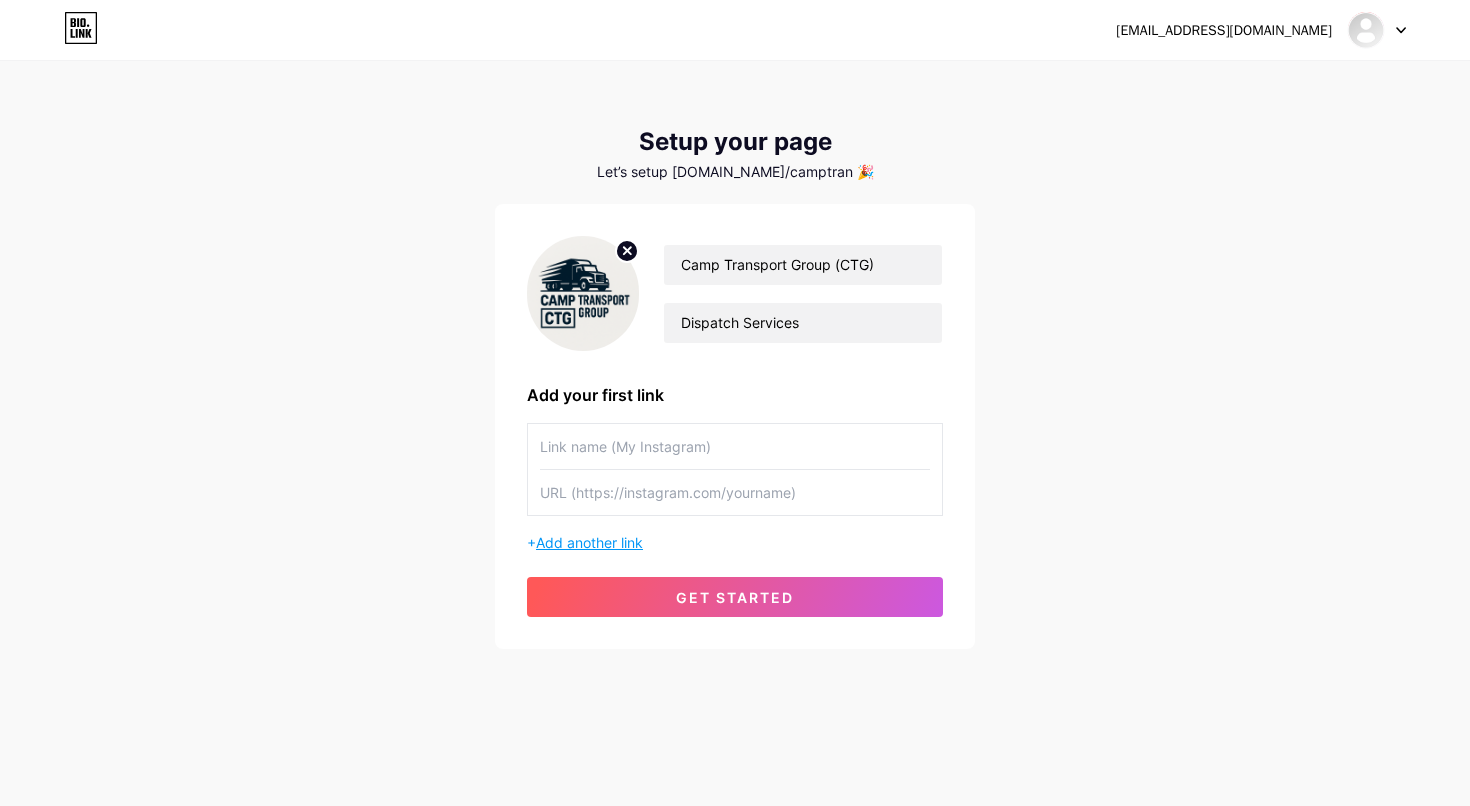 click on "Add another link" at bounding box center [589, 542] 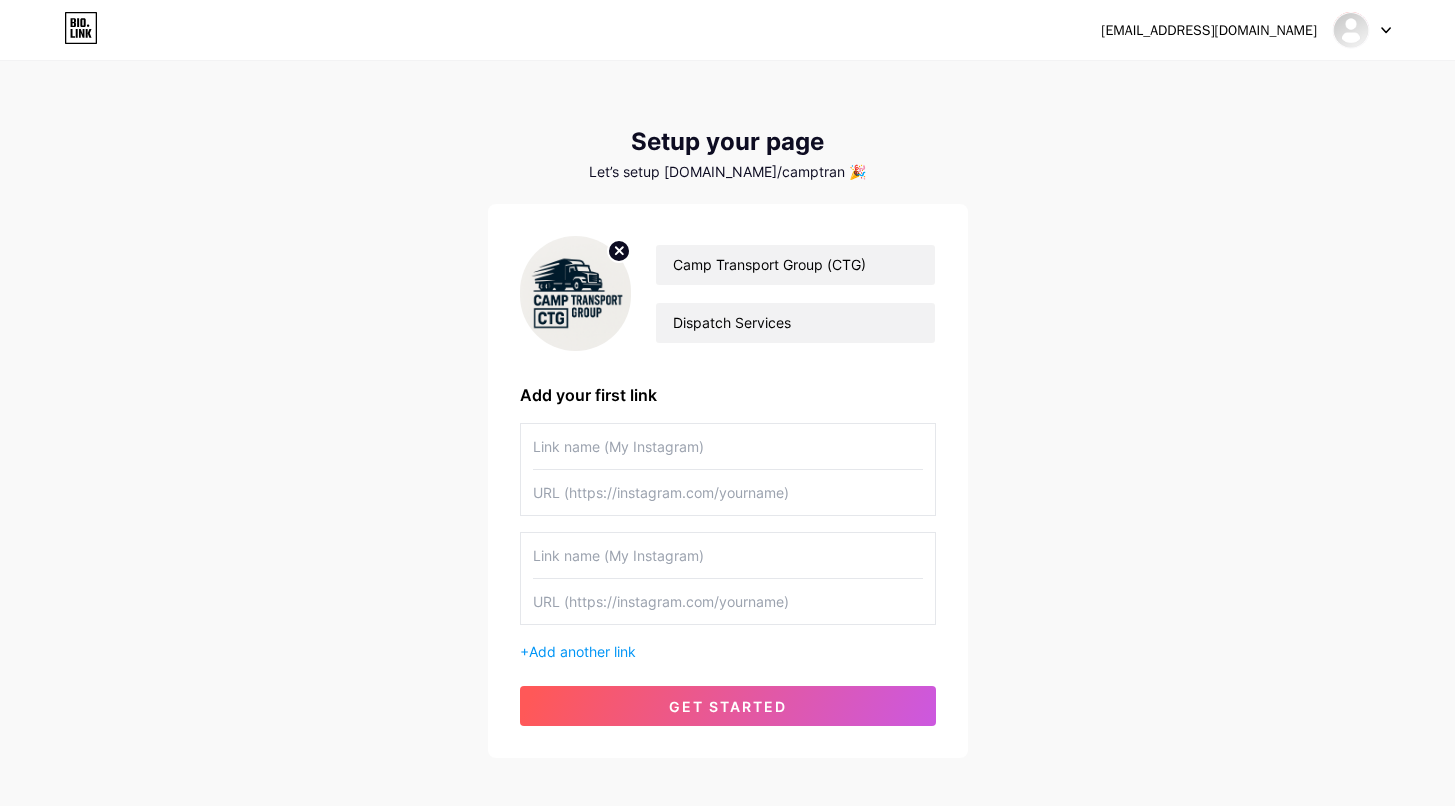click at bounding box center (728, 446) 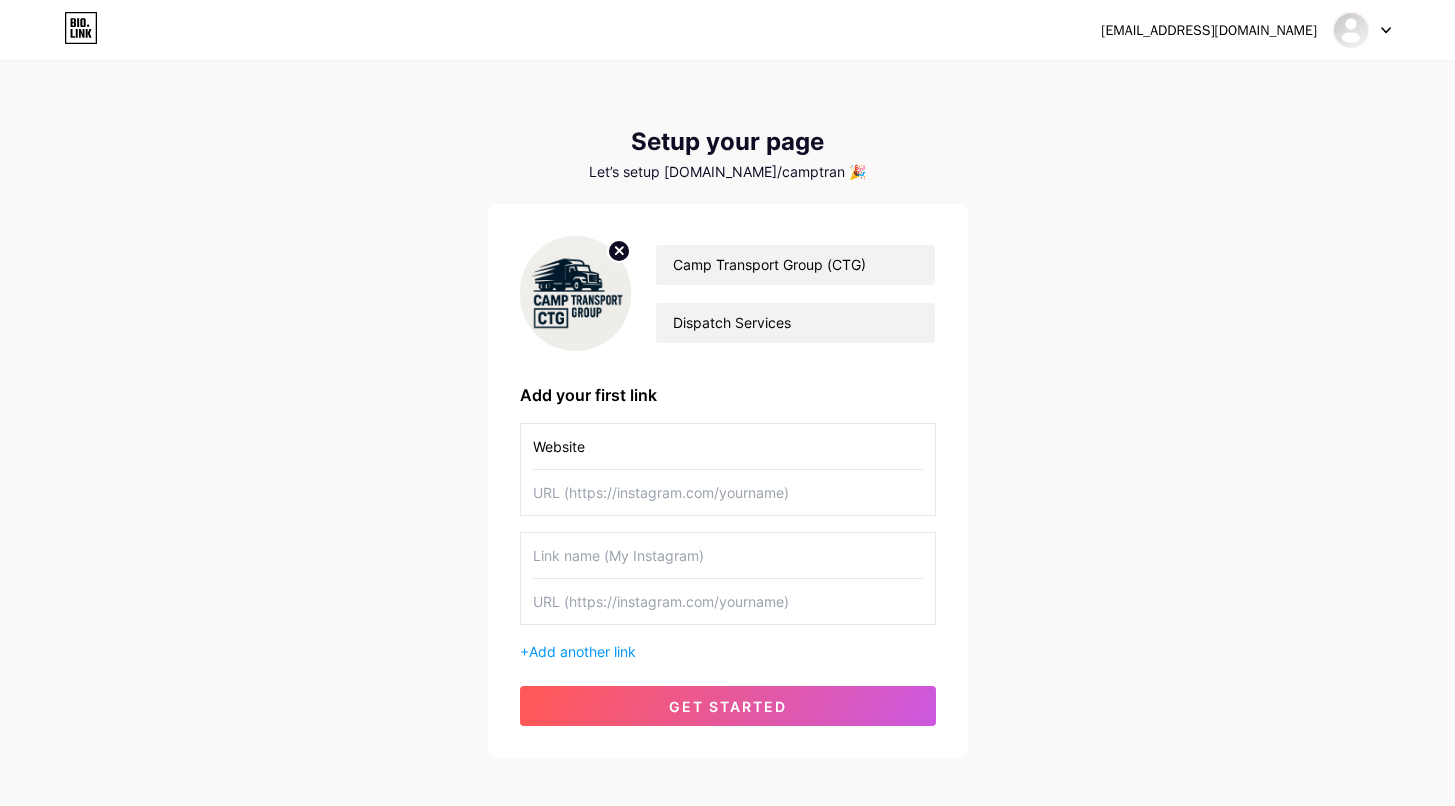 type on "Website" 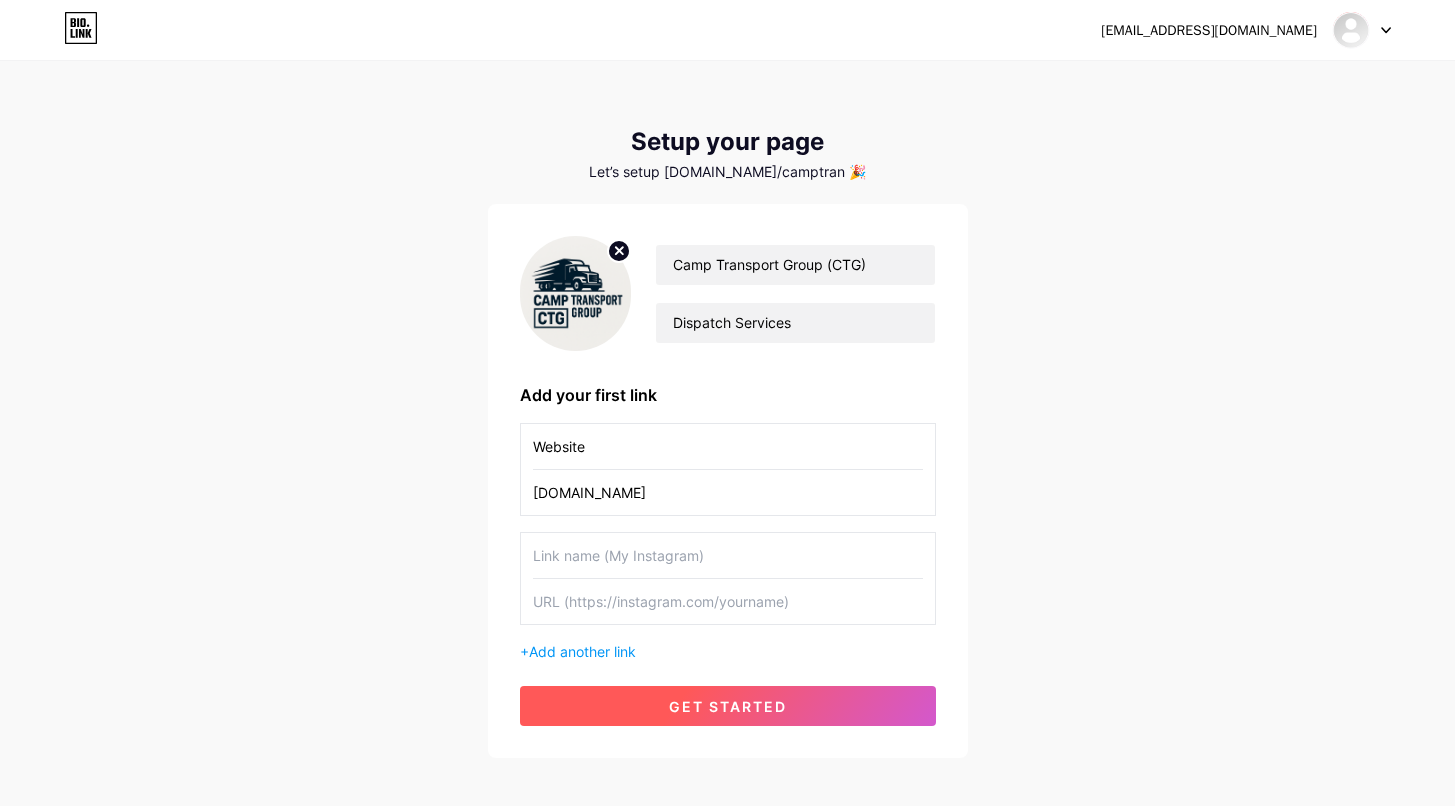 type on "[DOMAIN_NAME]" 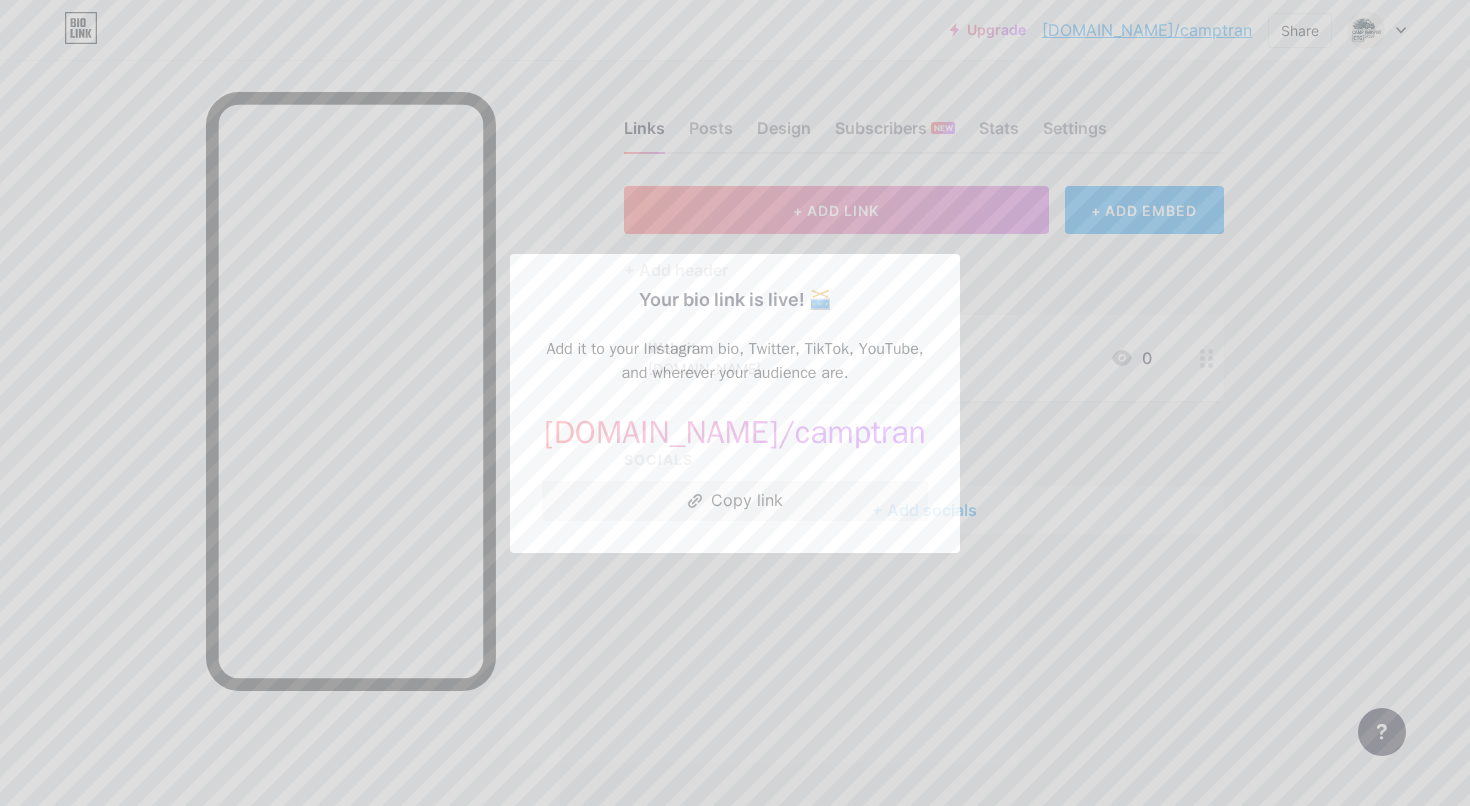 click at bounding box center [735, 403] 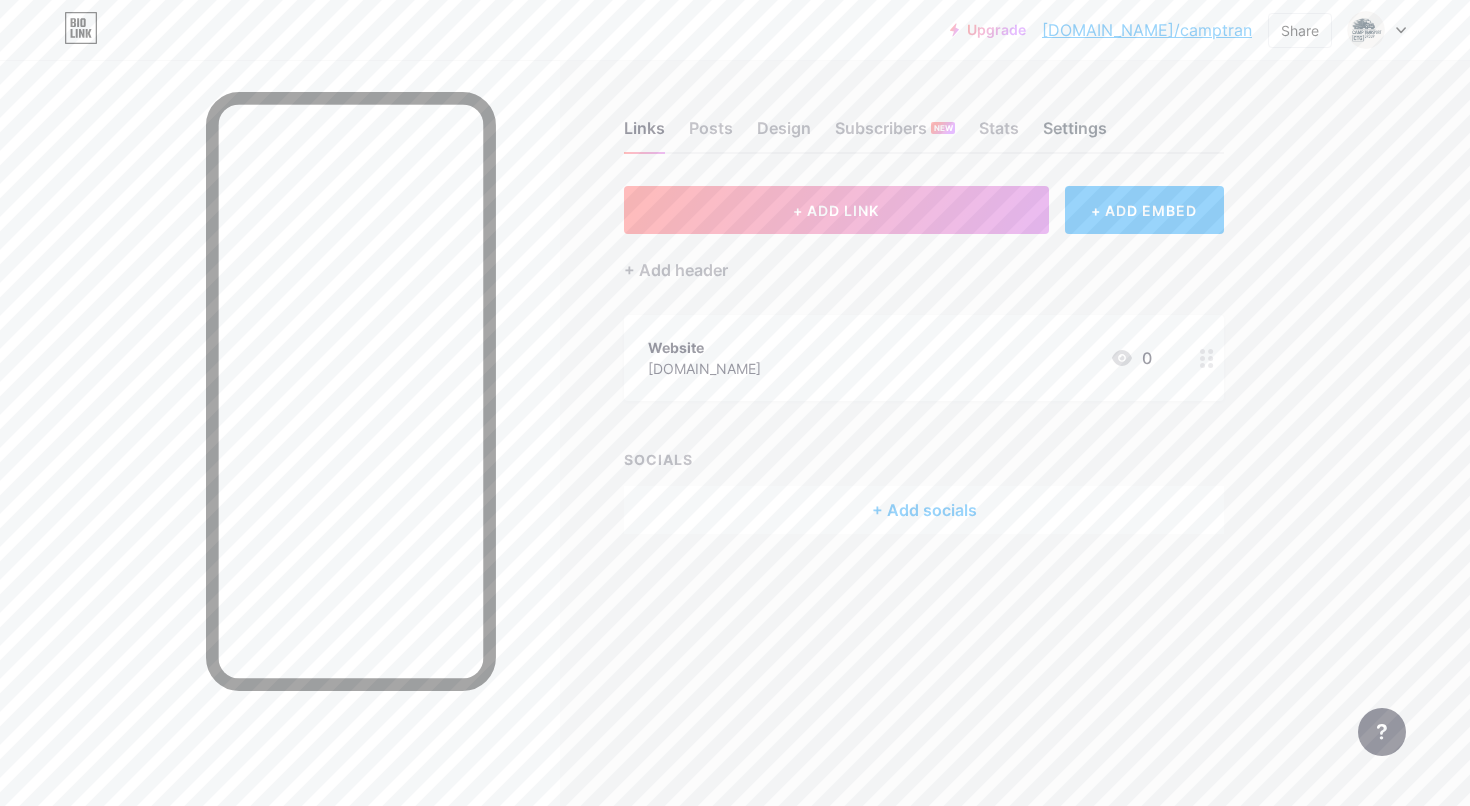 click on "Settings" at bounding box center [1075, 134] 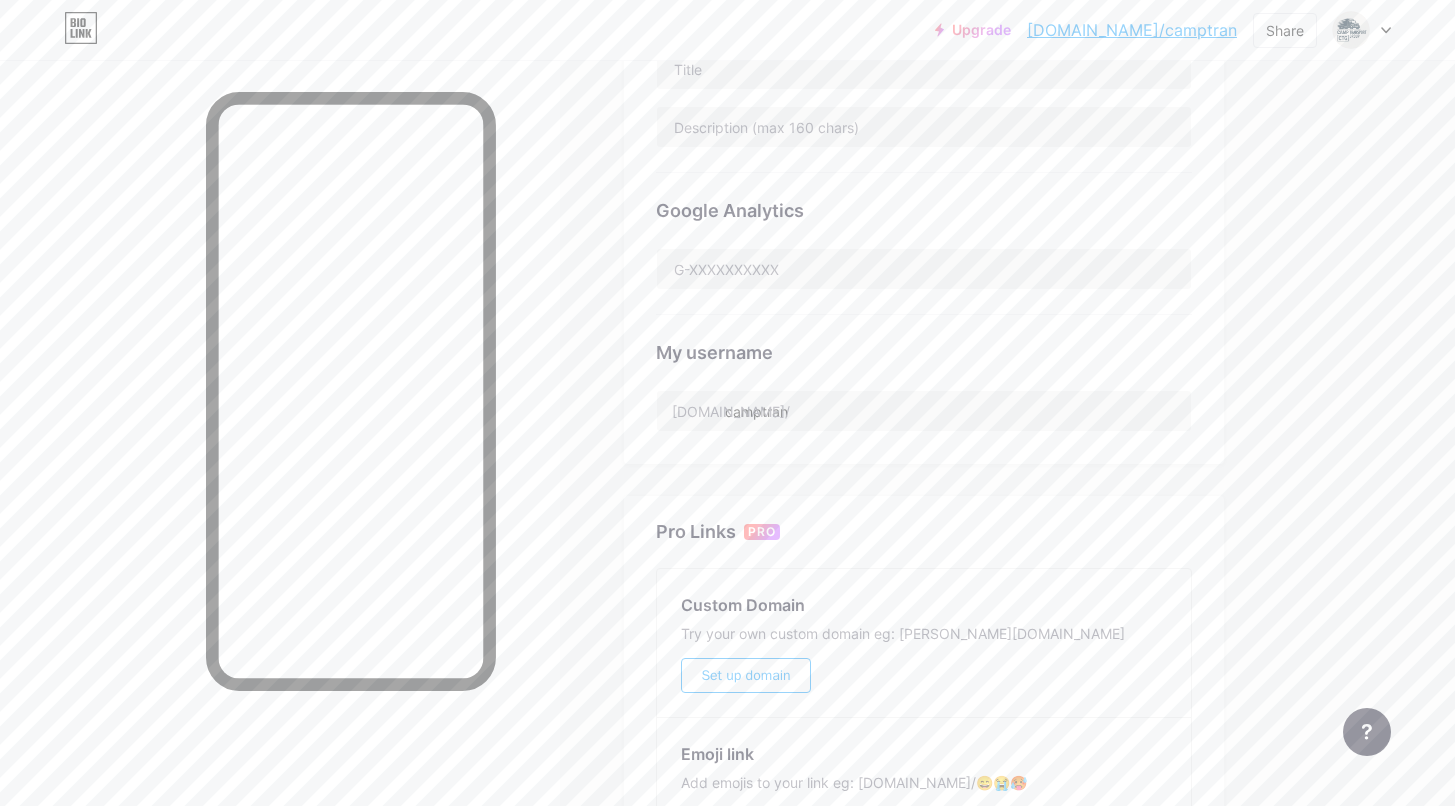 scroll, scrollTop: 533, scrollLeft: 0, axis: vertical 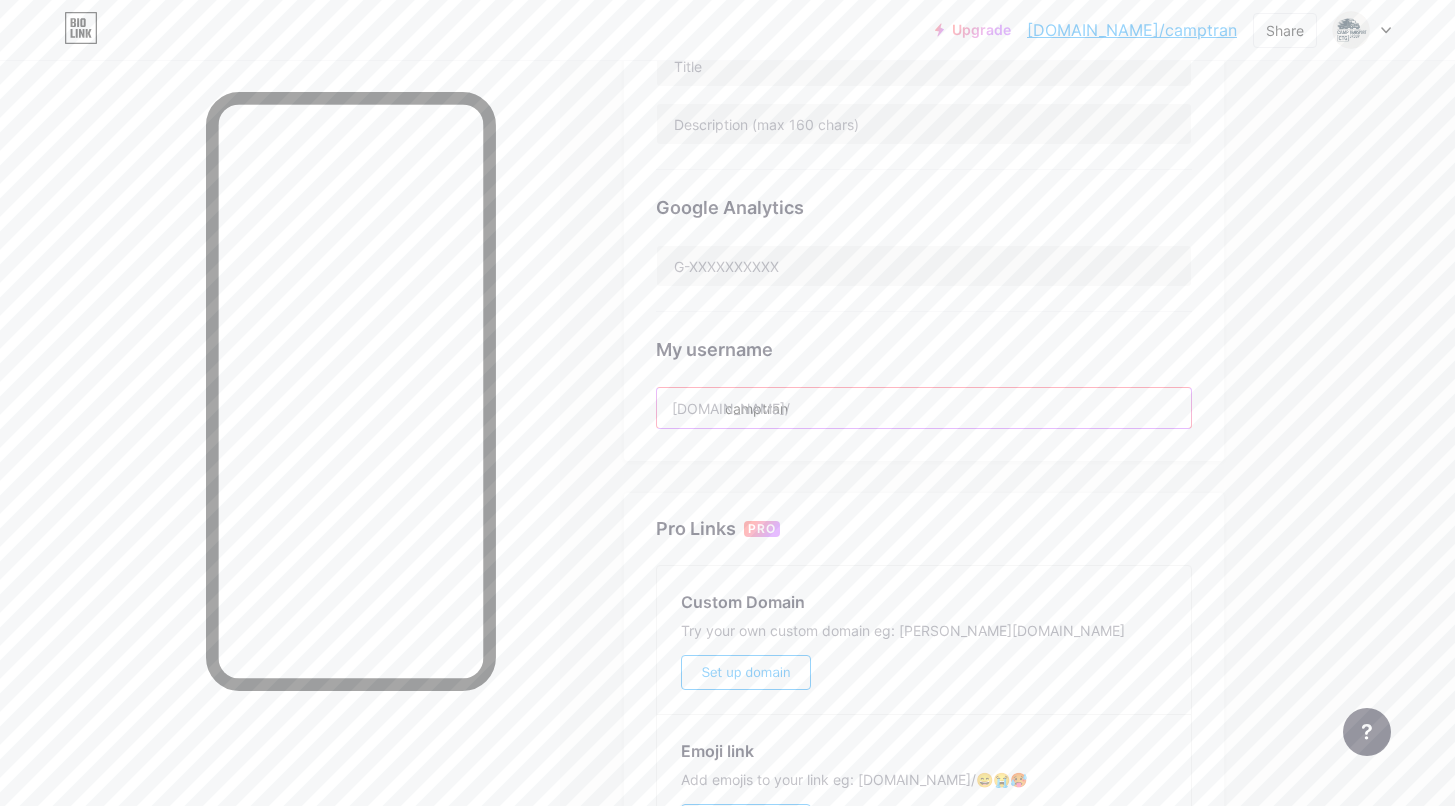 click on "camptran" at bounding box center (924, 408) 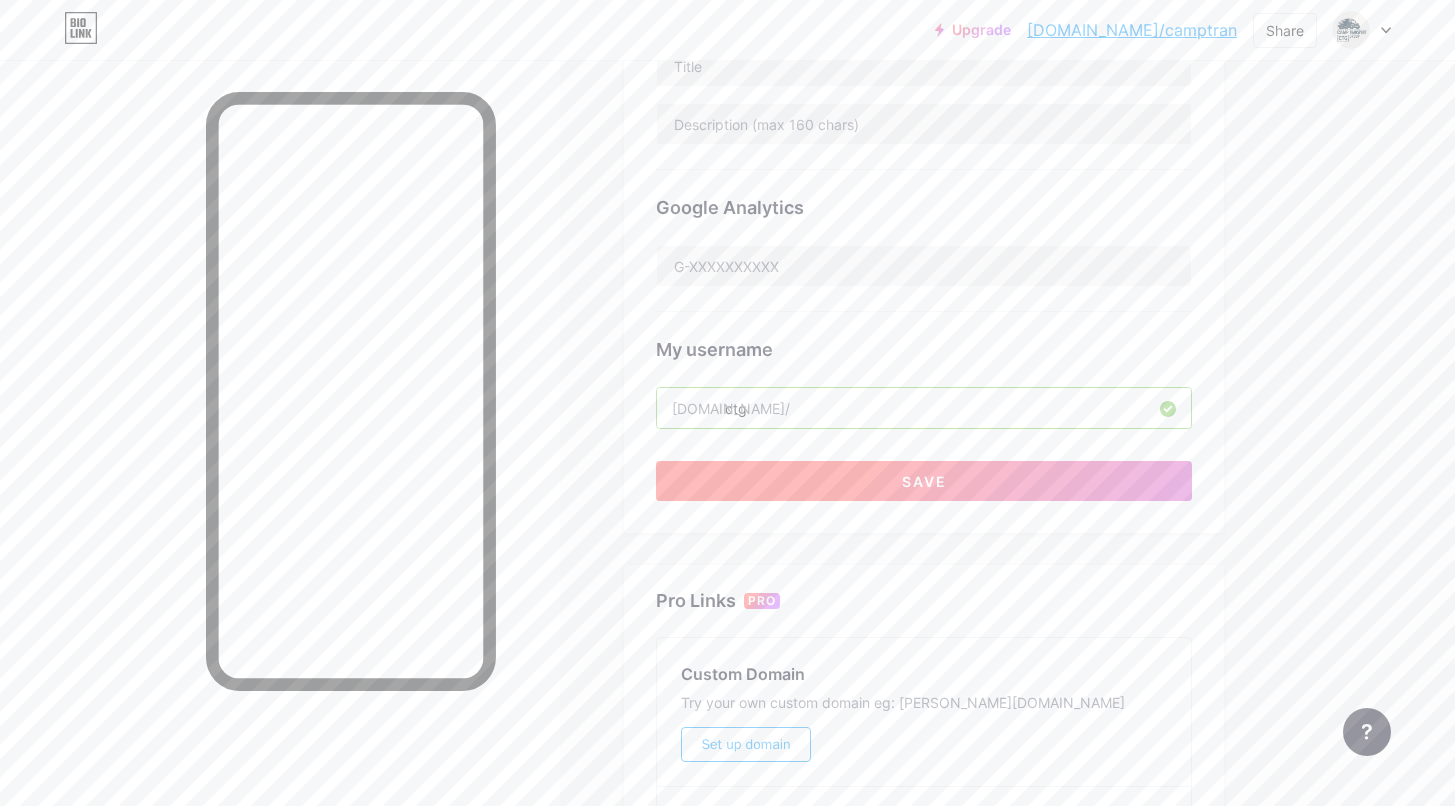 type on "ctg" 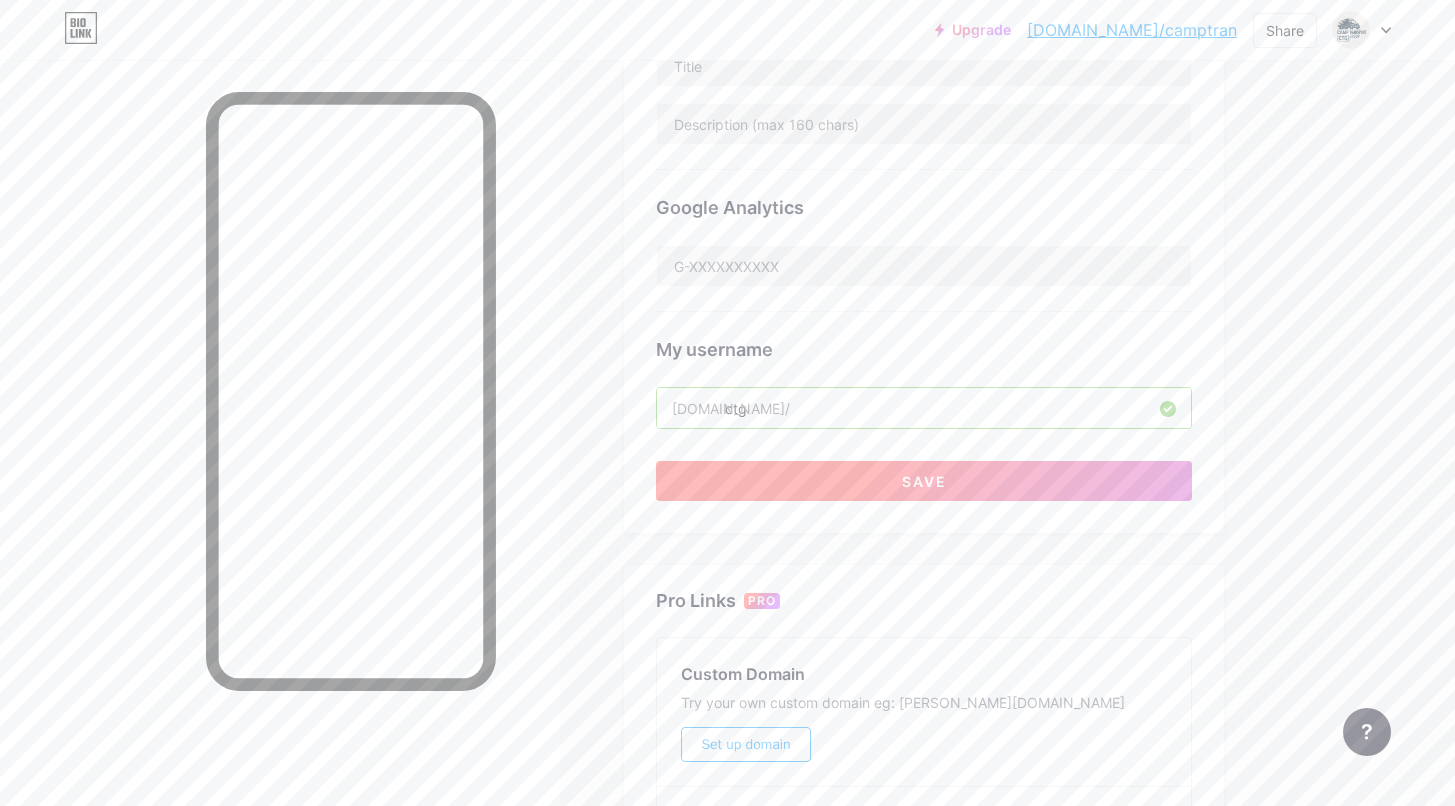 click on "Save" at bounding box center [924, 481] 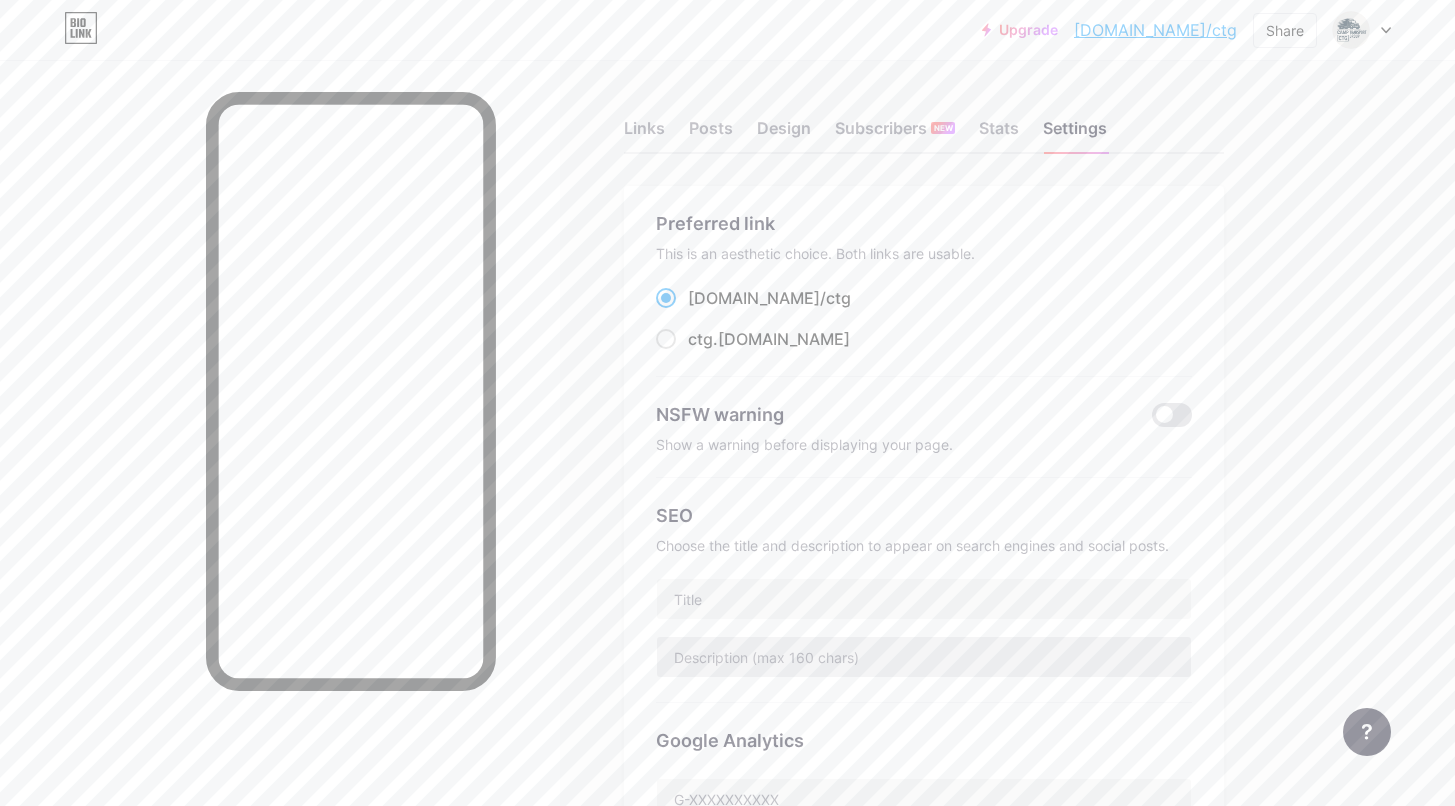 scroll, scrollTop: 0, scrollLeft: 0, axis: both 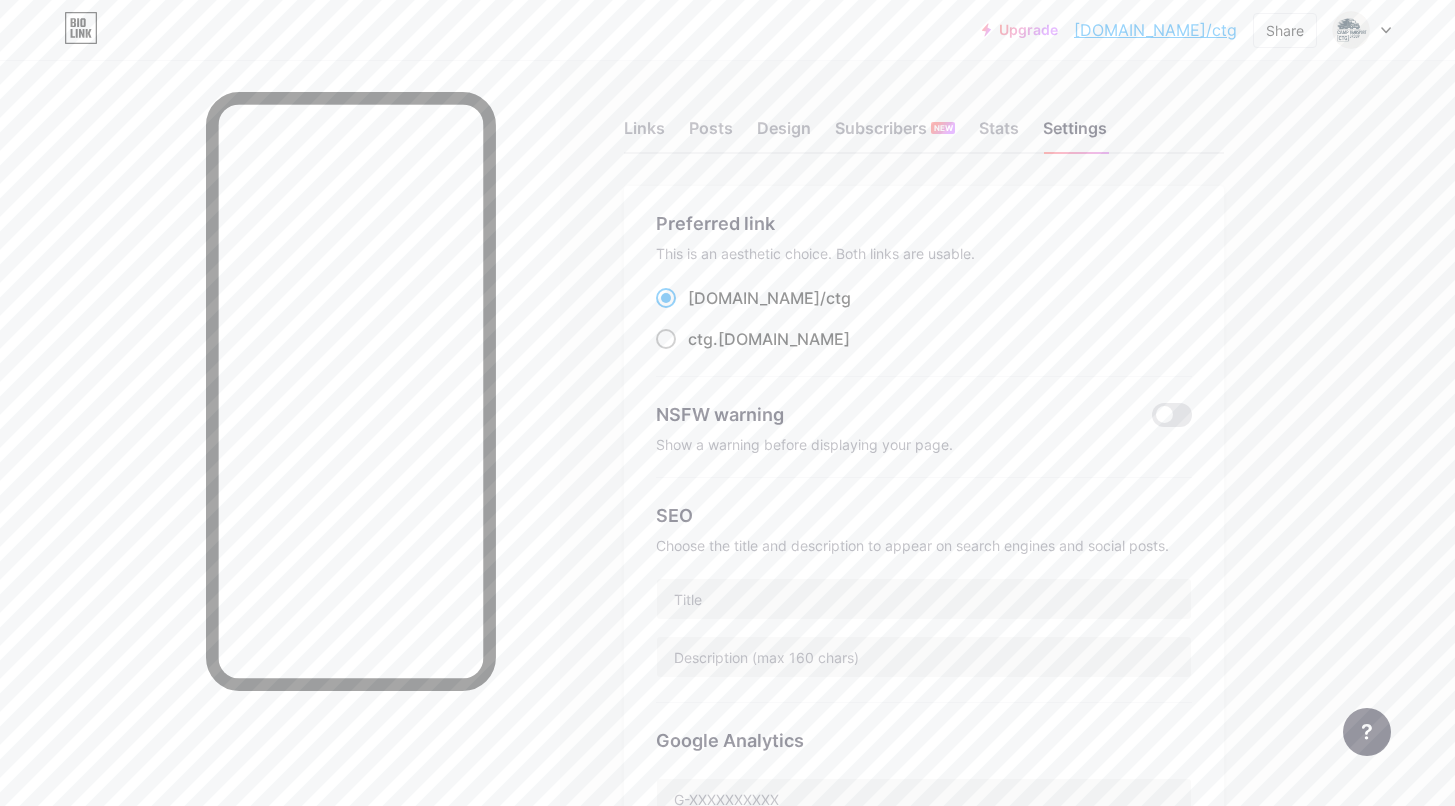 click at bounding box center [666, 339] 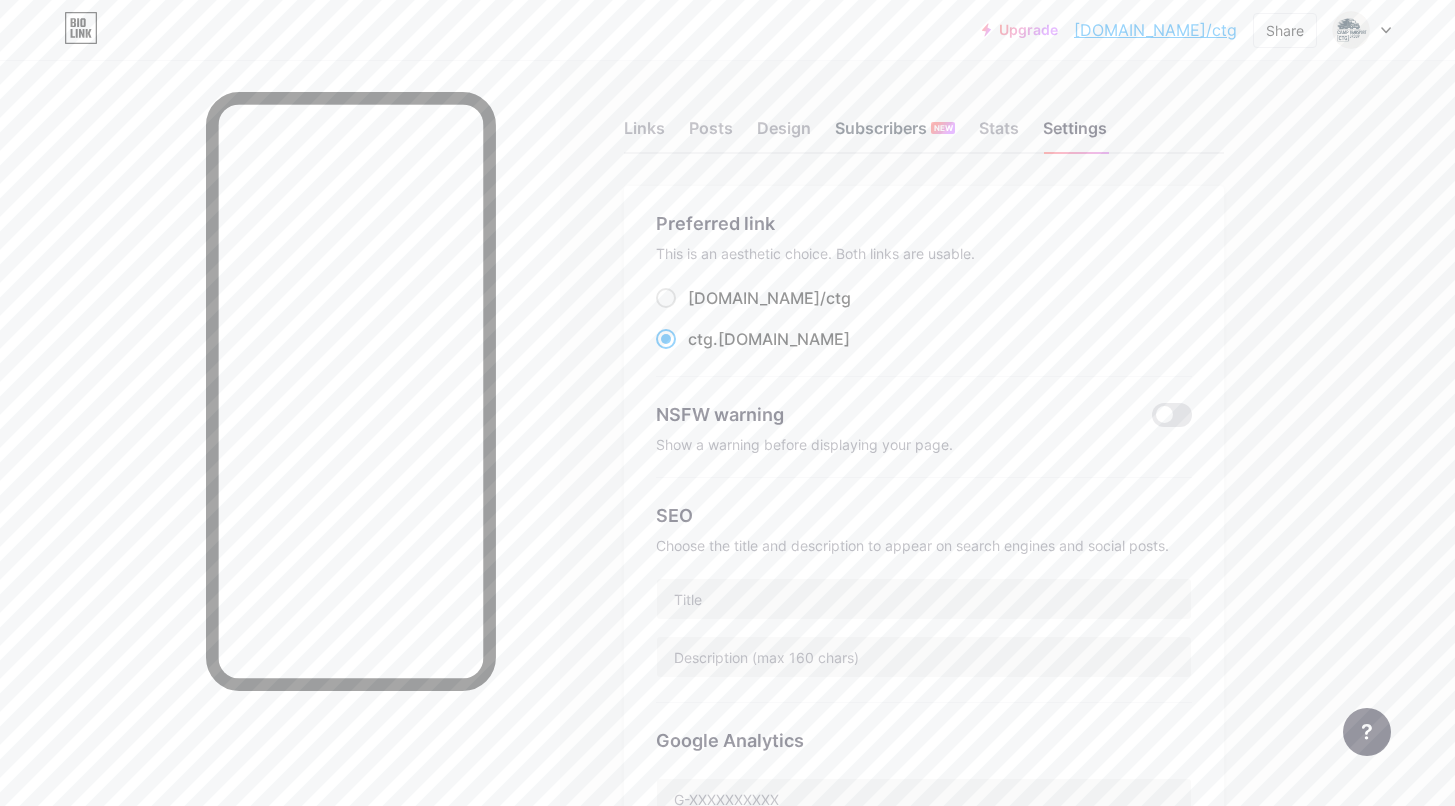 click on "Subscribers
NEW" at bounding box center (895, 134) 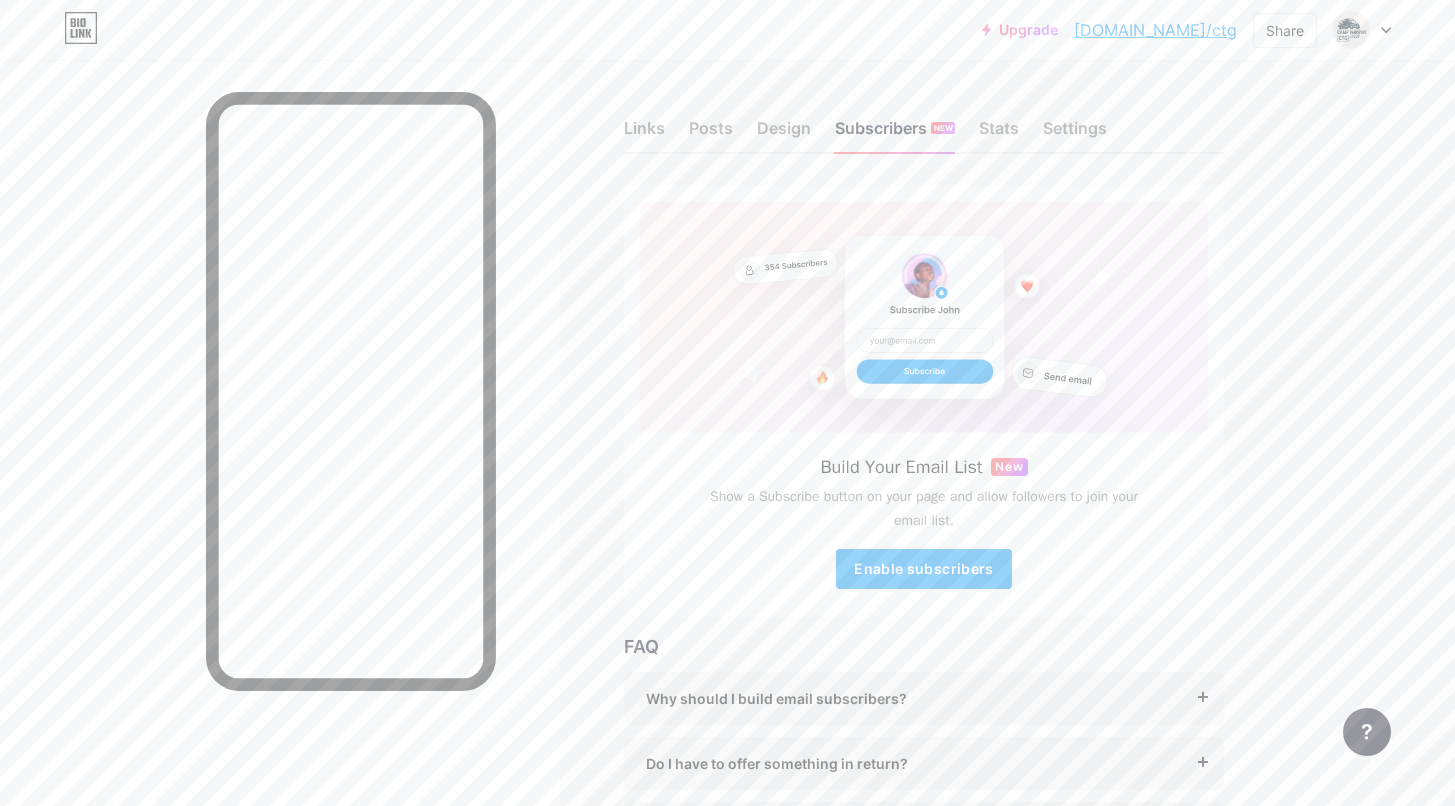 scroll, scrollTop: 0, scrollLeft: 0, axis: both 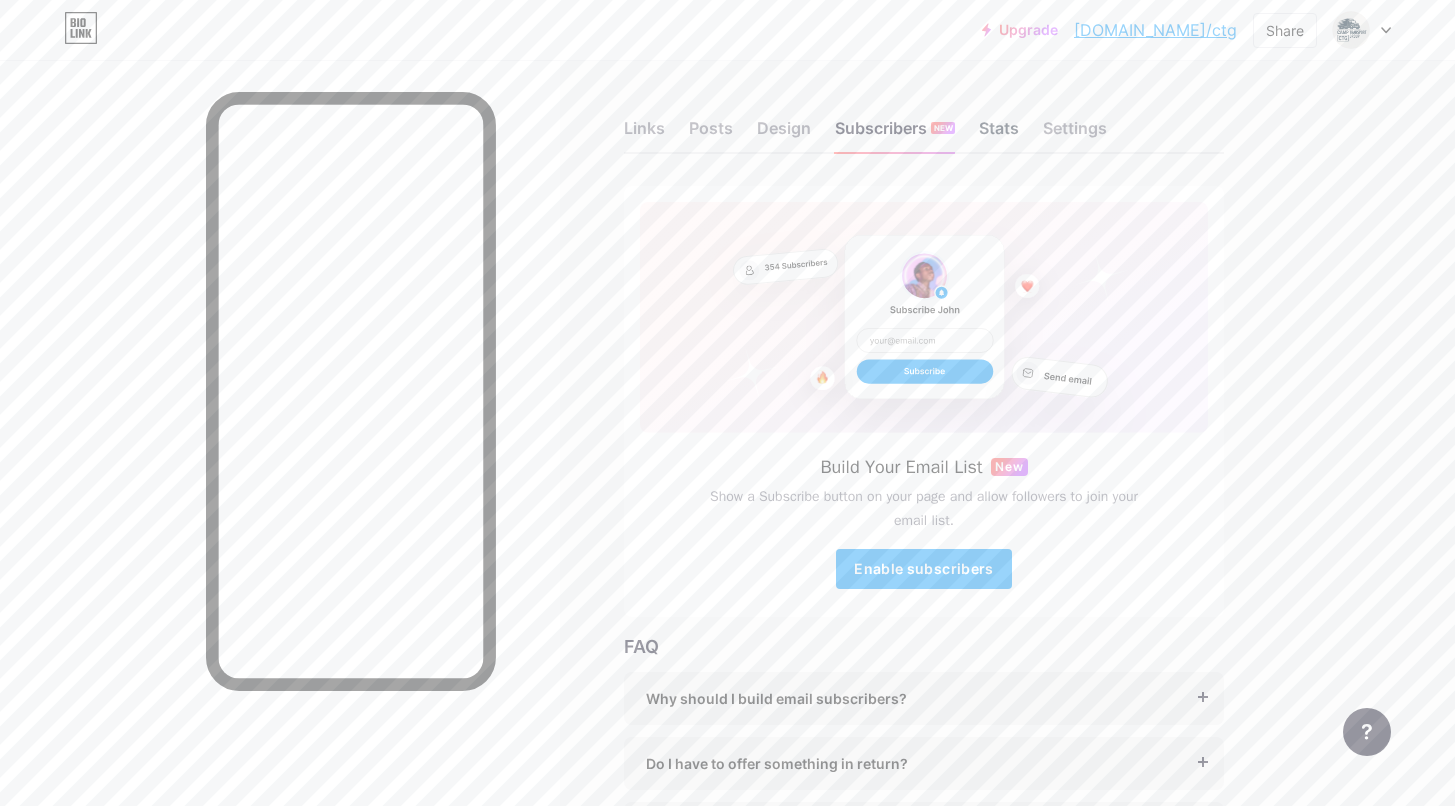 click on "Stats" at bounding box center [999, 134] 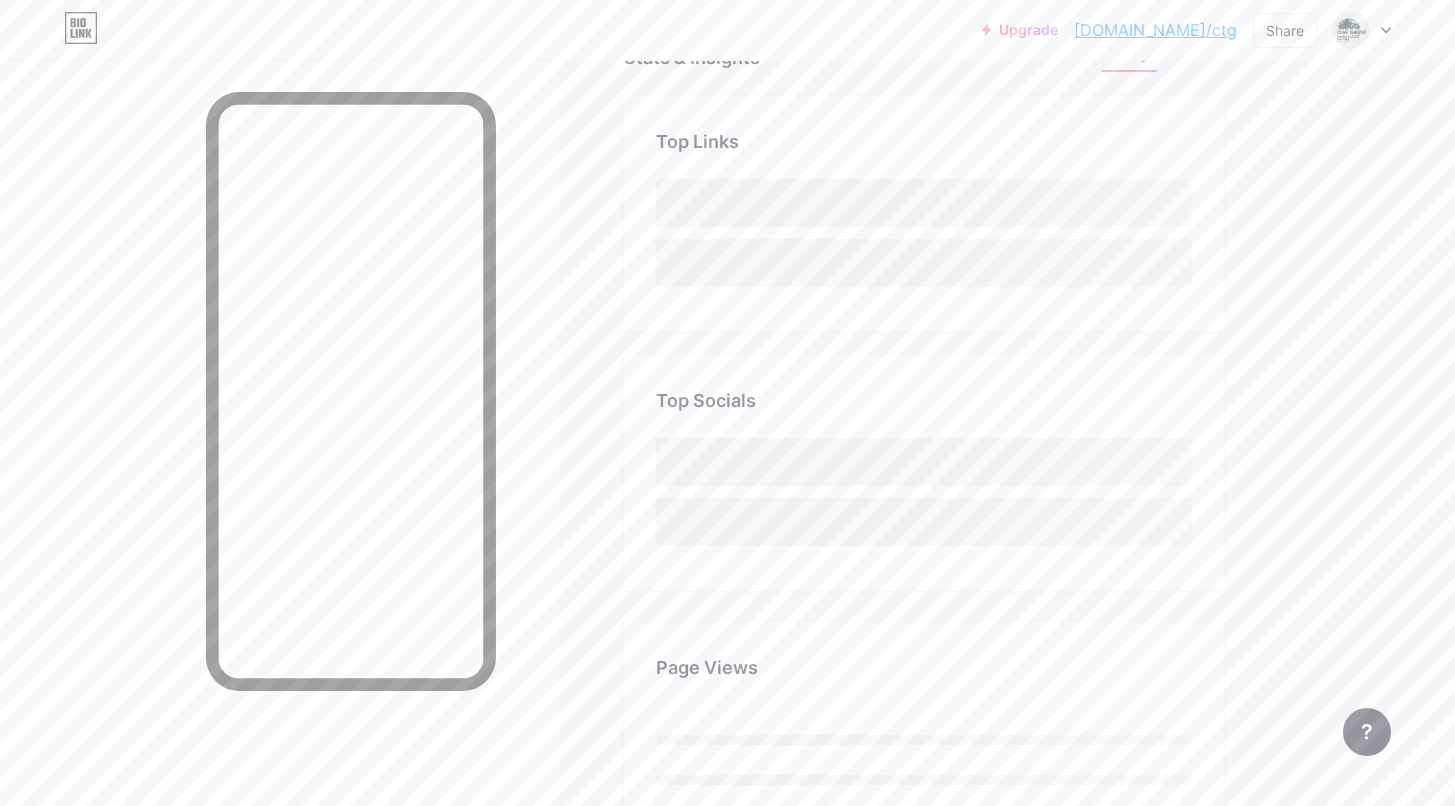 scroll, scrollTop: 199, scrollLeft: 0, axis: vertical 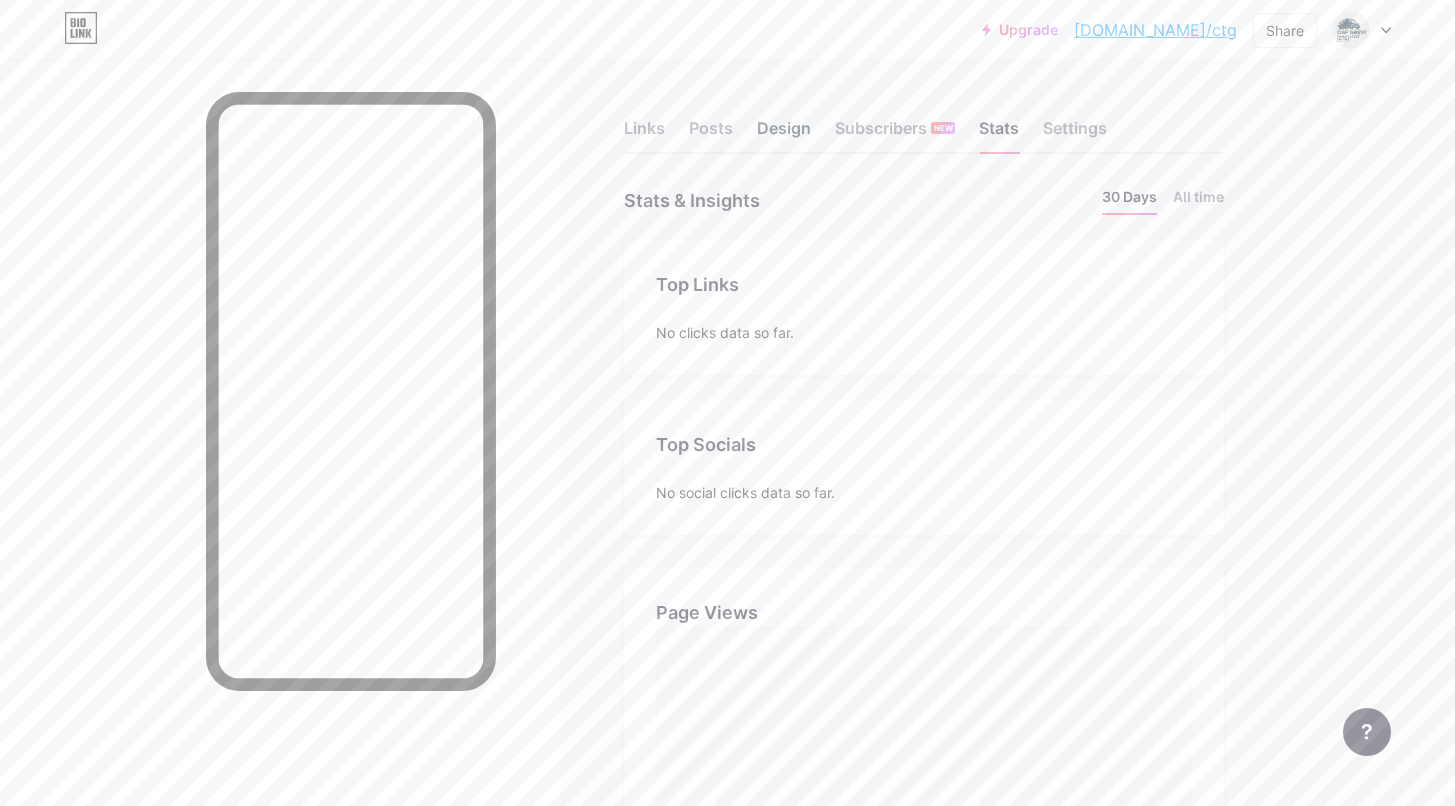 click on "Design" at bounding box center [784, 134] 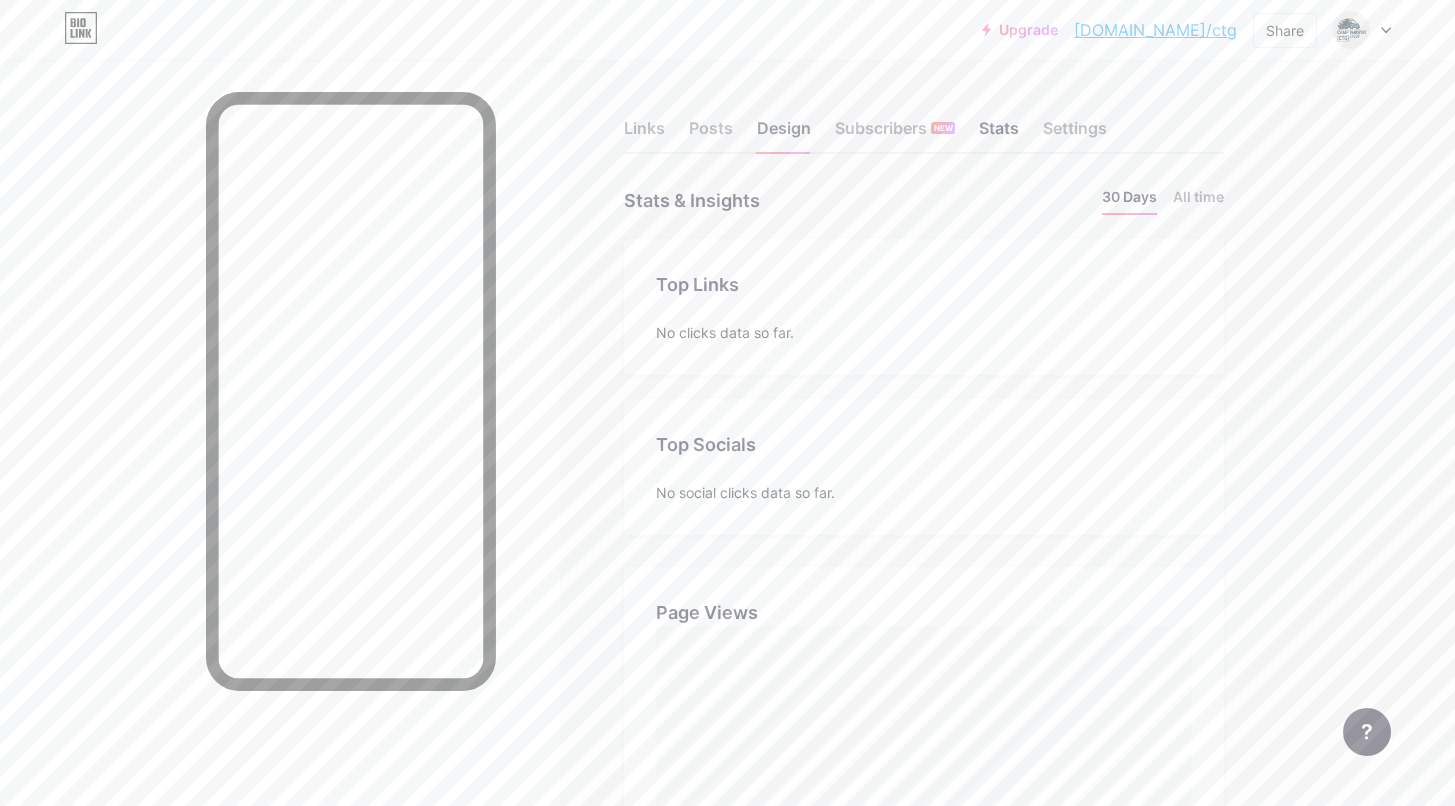 click on "Design" at bounding box center [784, 134] 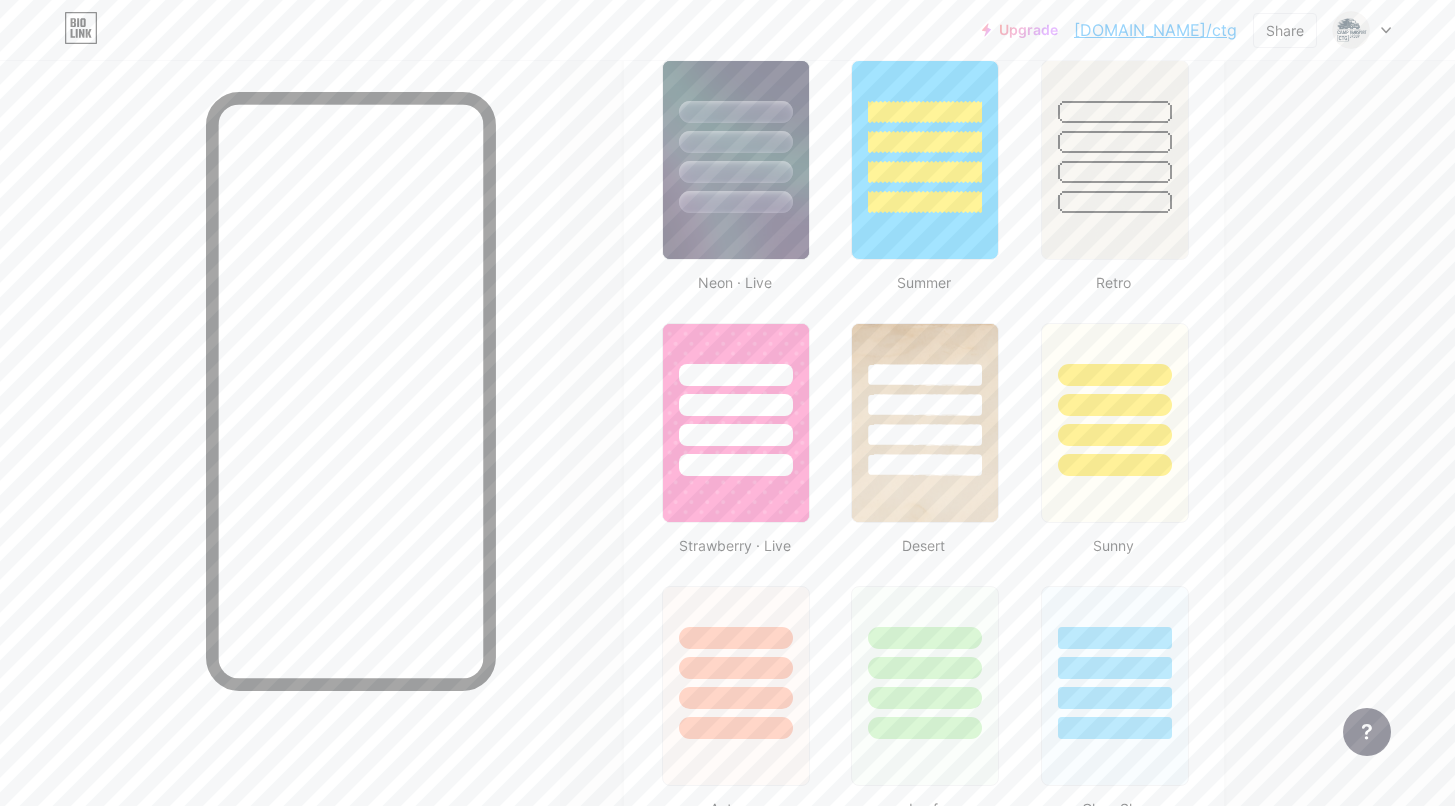 scroll, scrollTop: 1328, scrollLeft: 0, axis: vertical 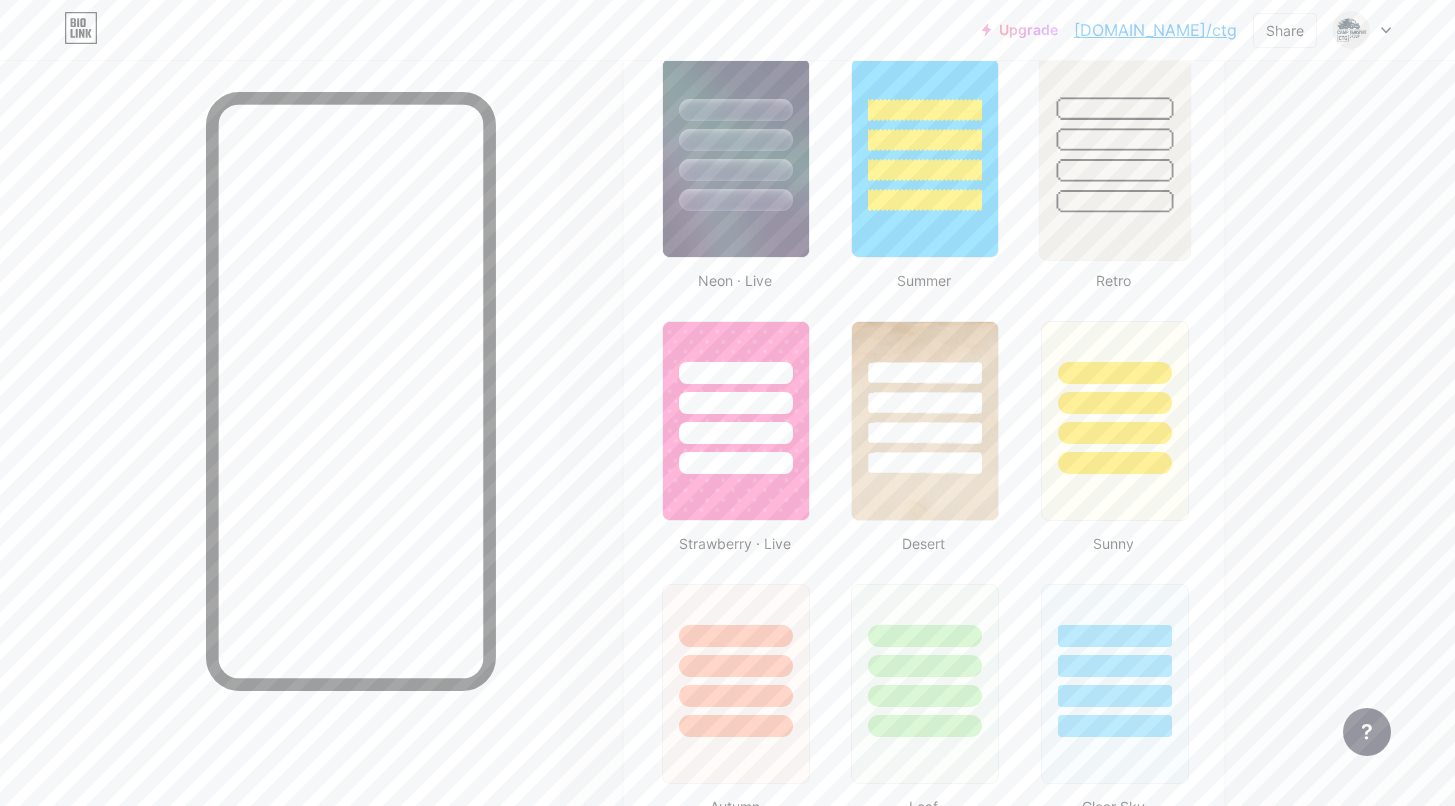click at bounding box center [1114, 170] 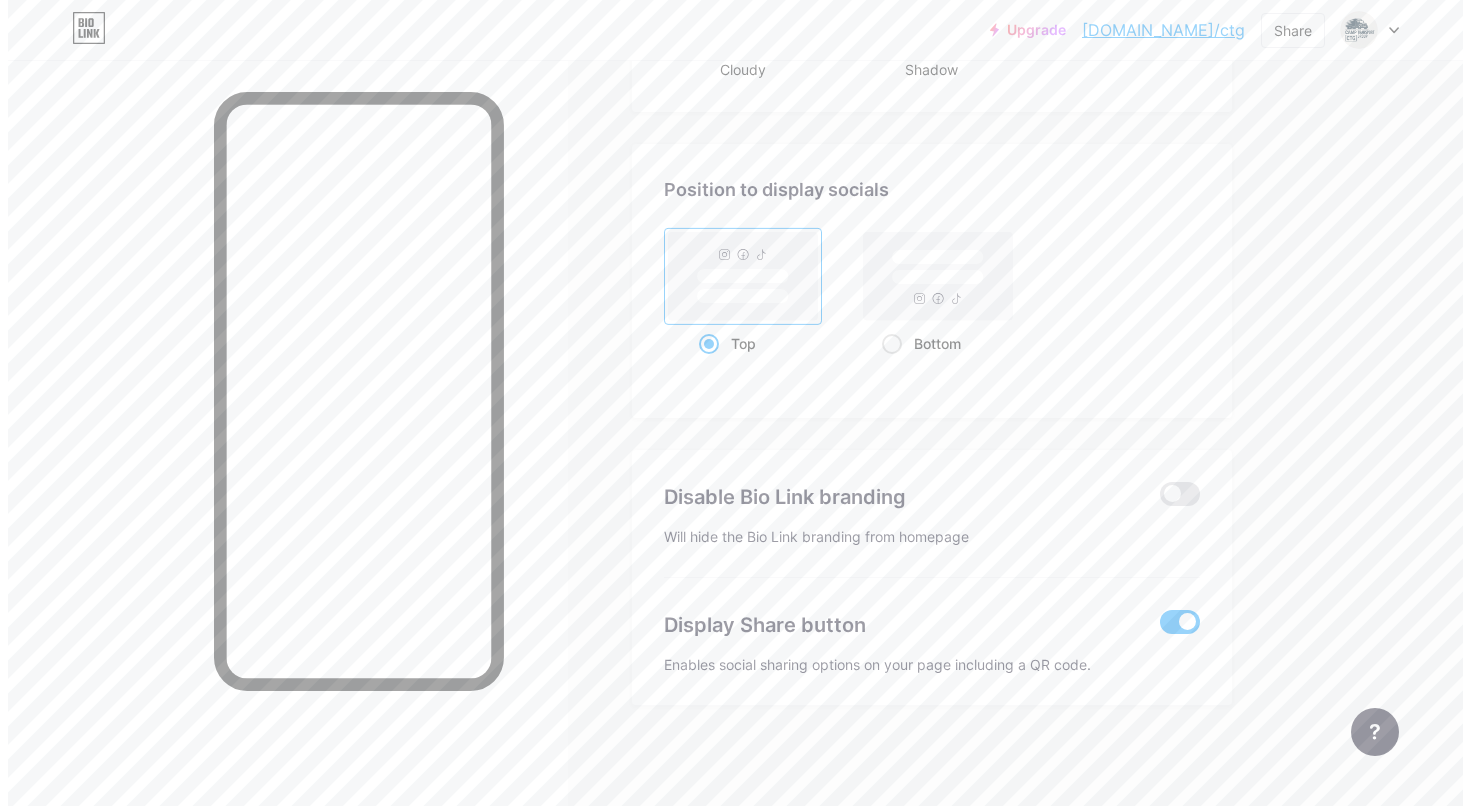 scroll, scrollTop: 2591, scrollLeft: 0, axis: vertical 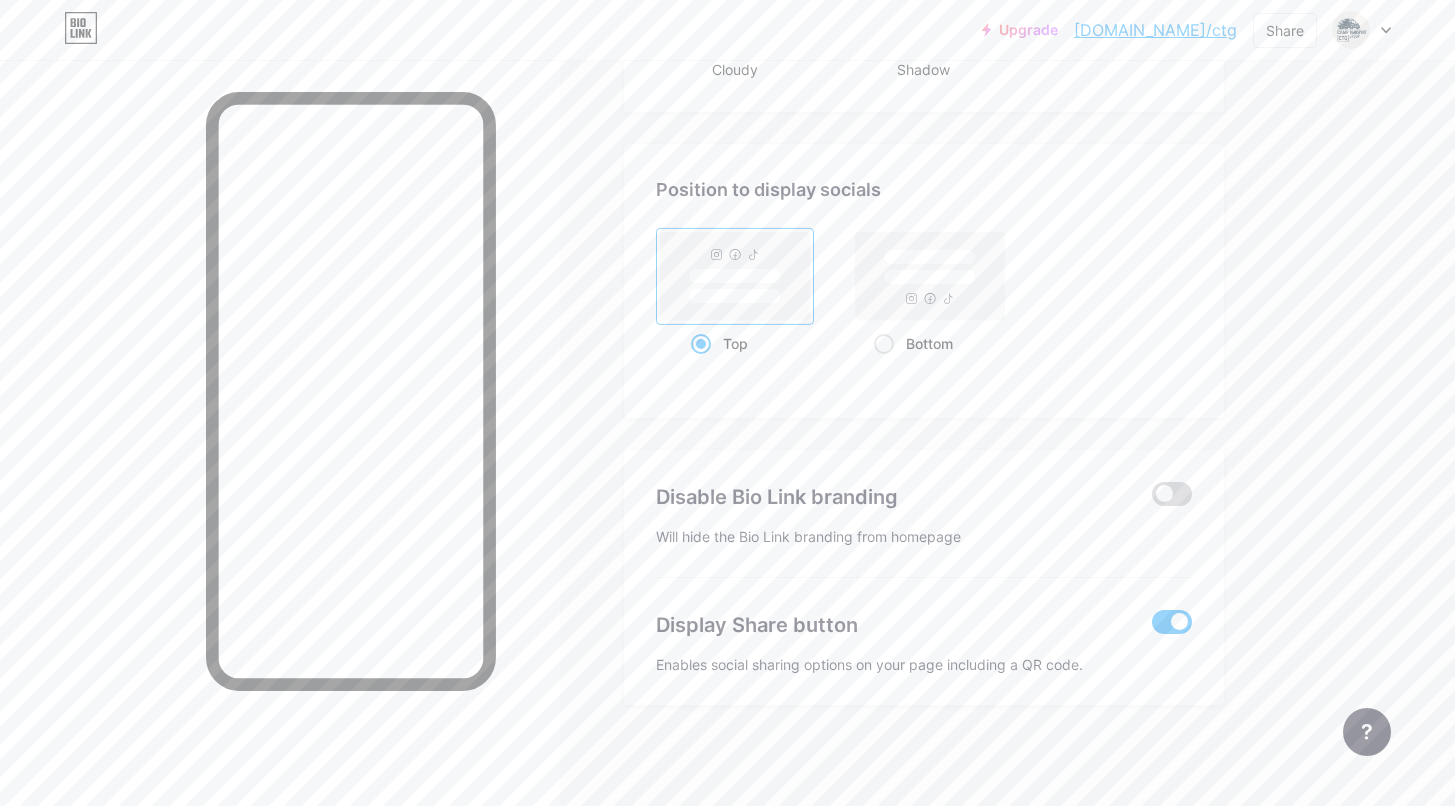 click at bounding box center [1172, 494] 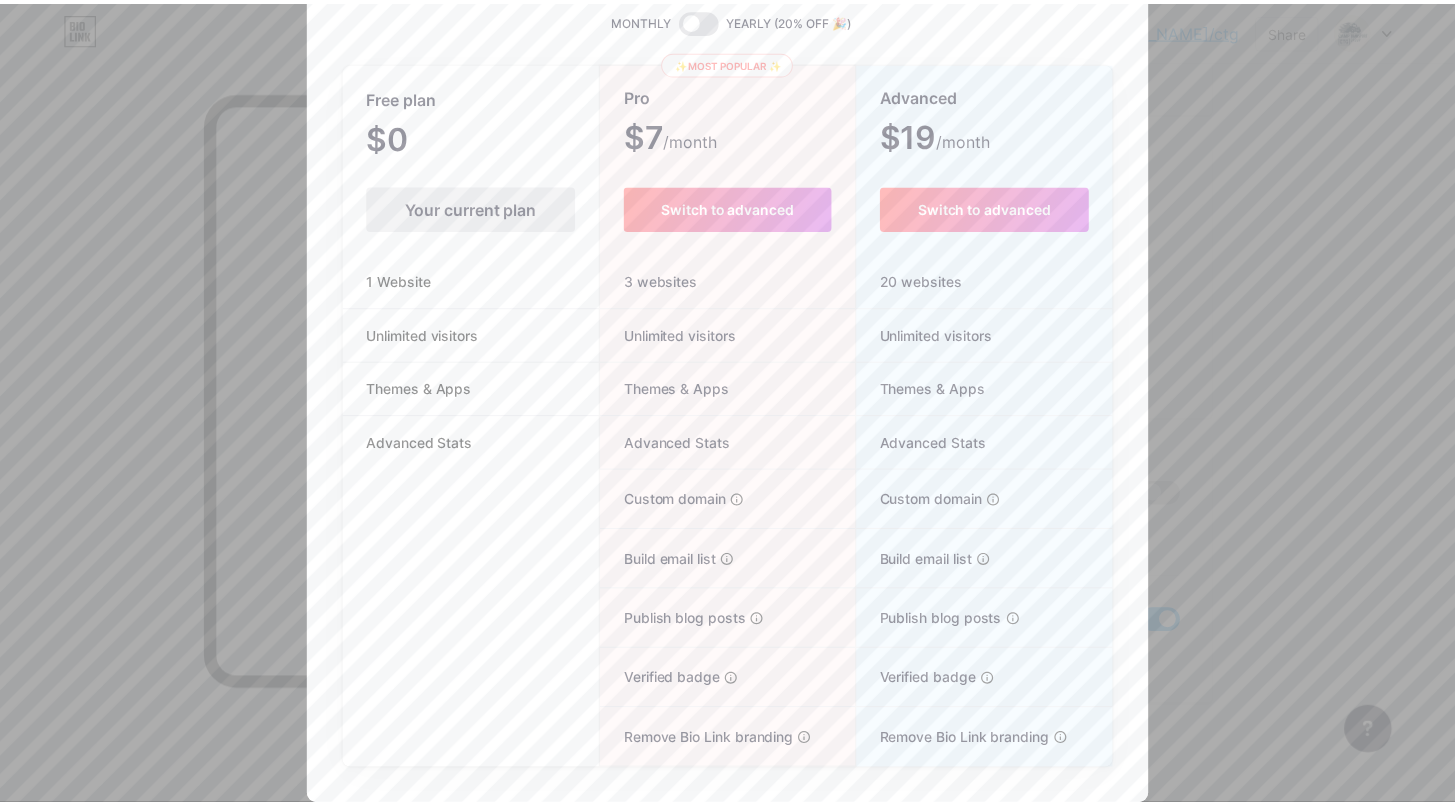 scroll, scrollTop: 161, scrollLeft: 0, axis: vertical 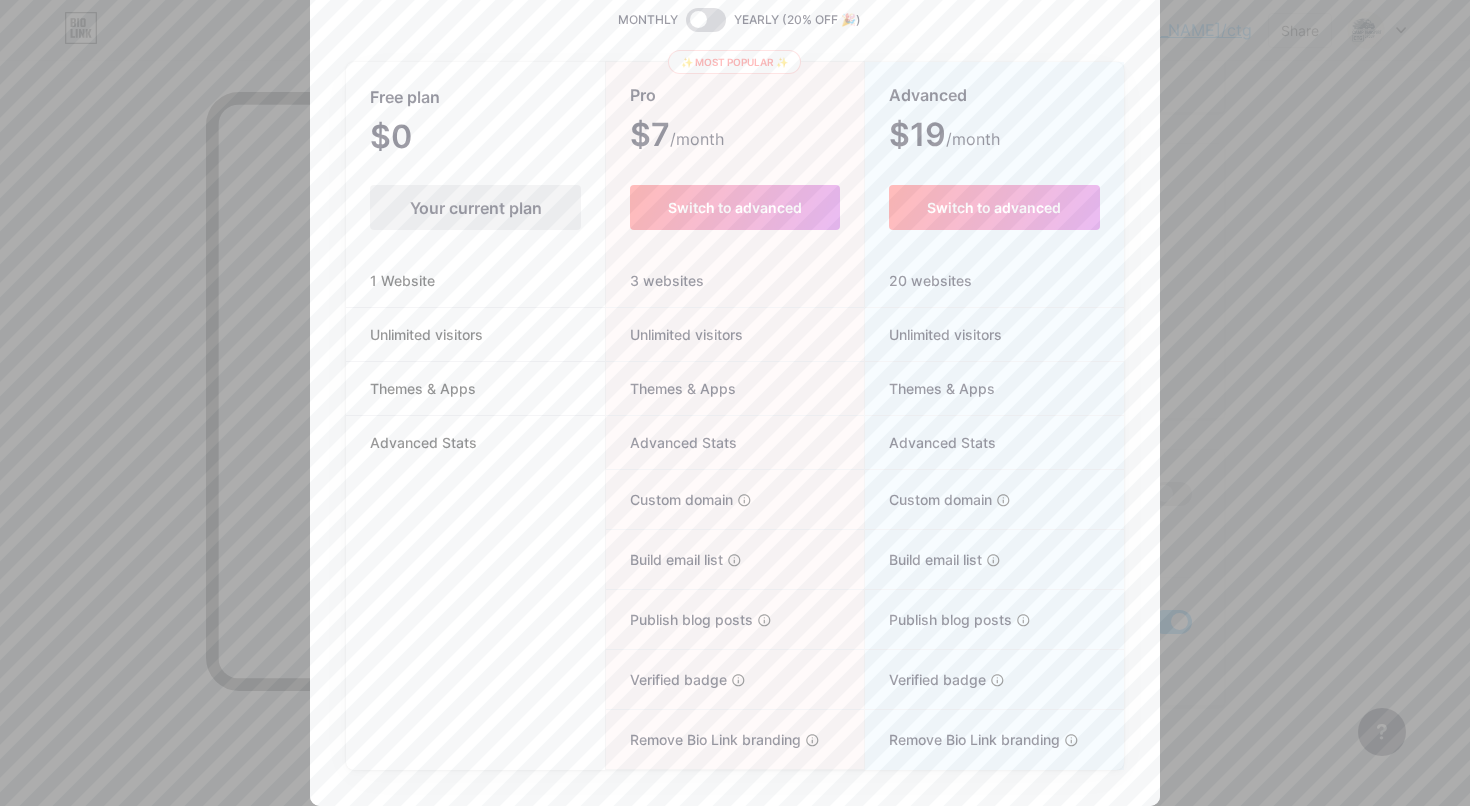 click at bounding box center (706, 20) 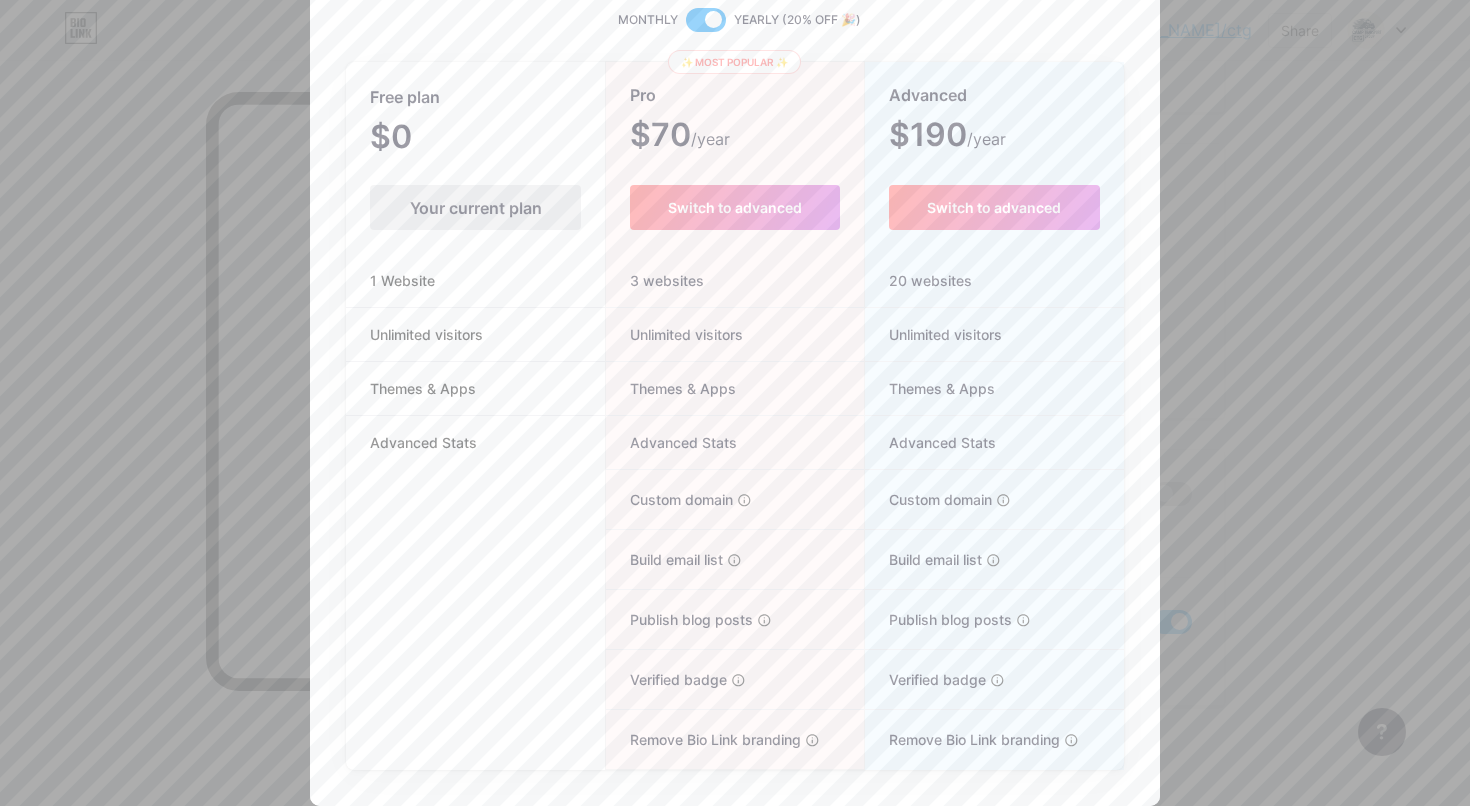 click at bounding box center [706, 20] 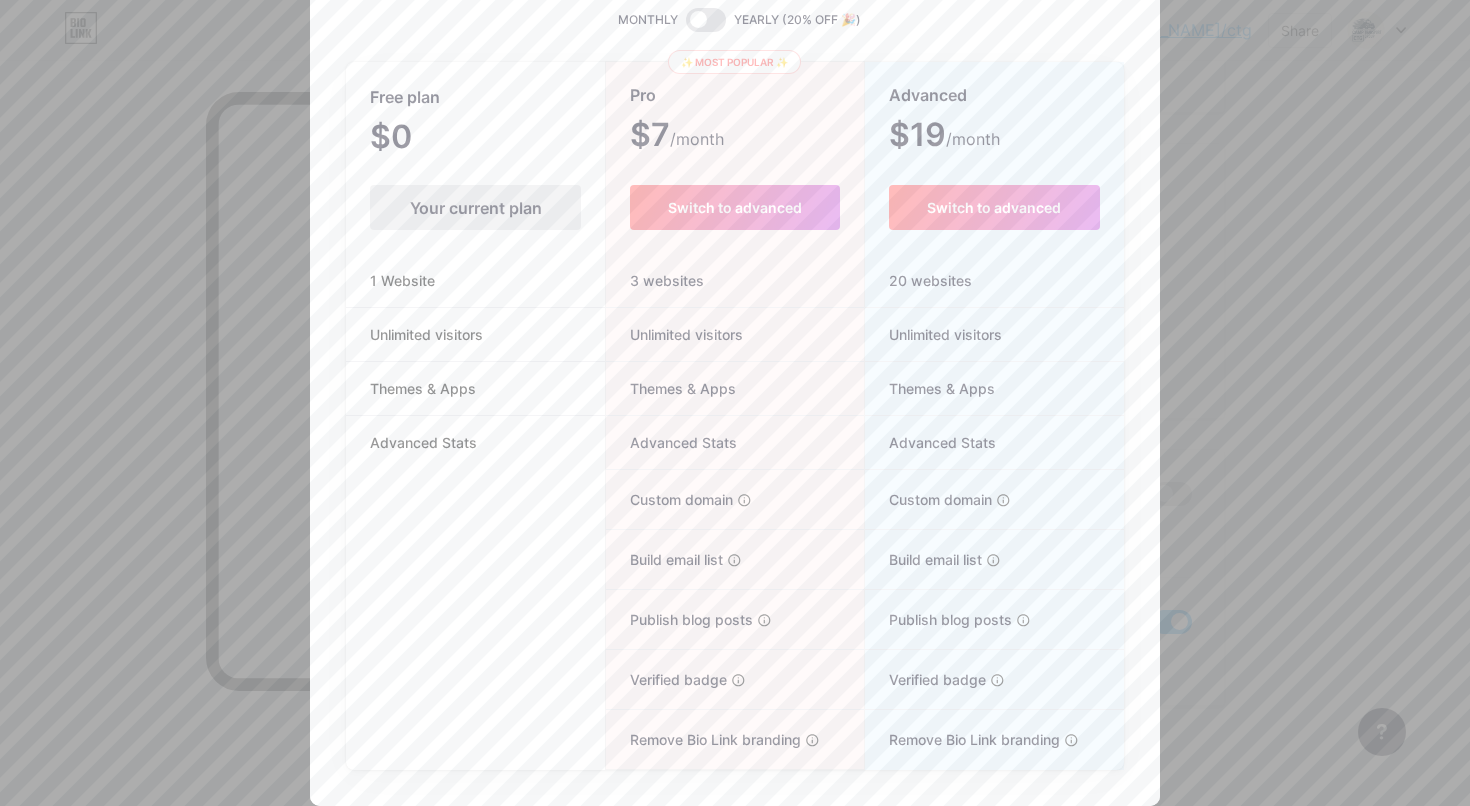 click at bounding box center (735, 242) 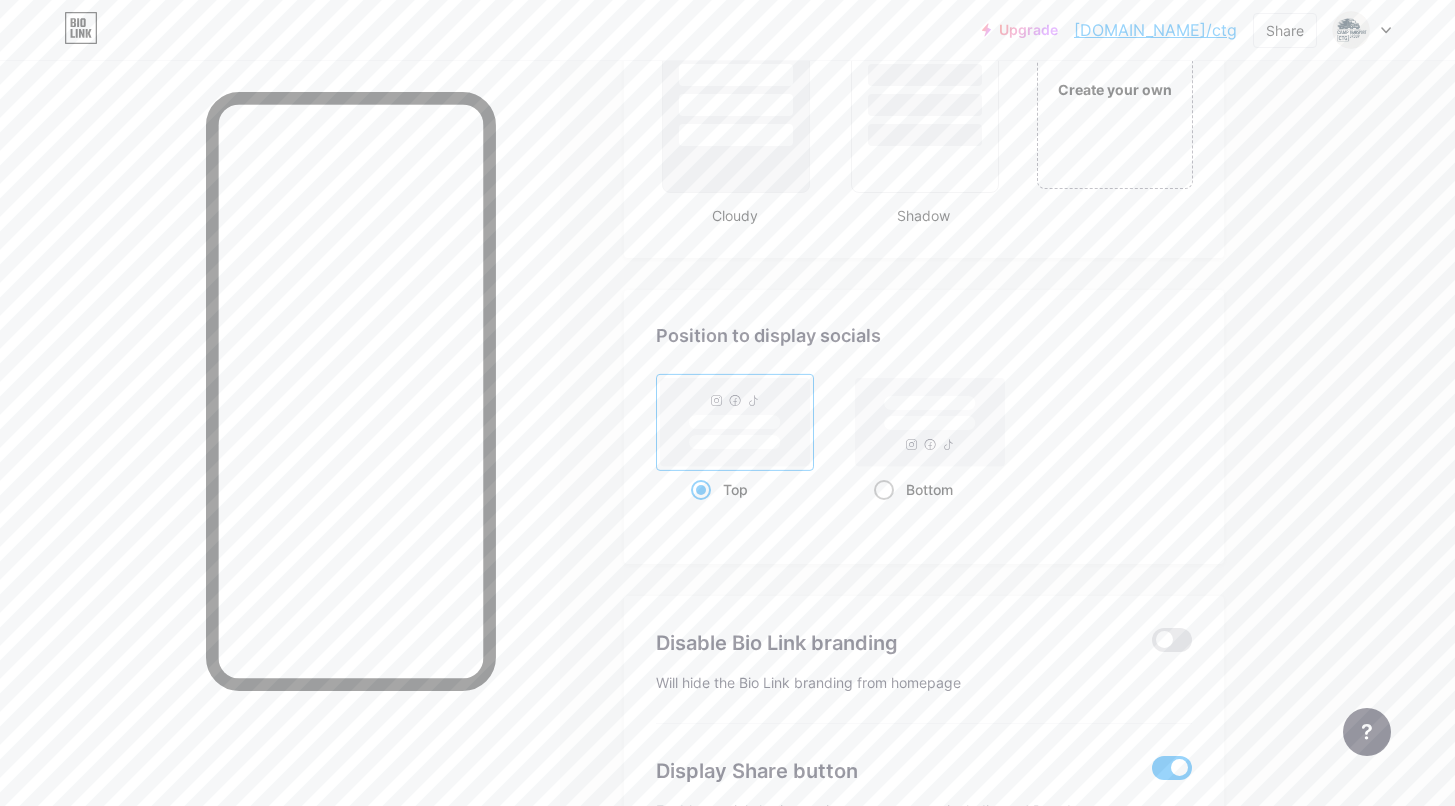 scroll, scrollTop: 2449, scrollLeft: 0, axis: vertical 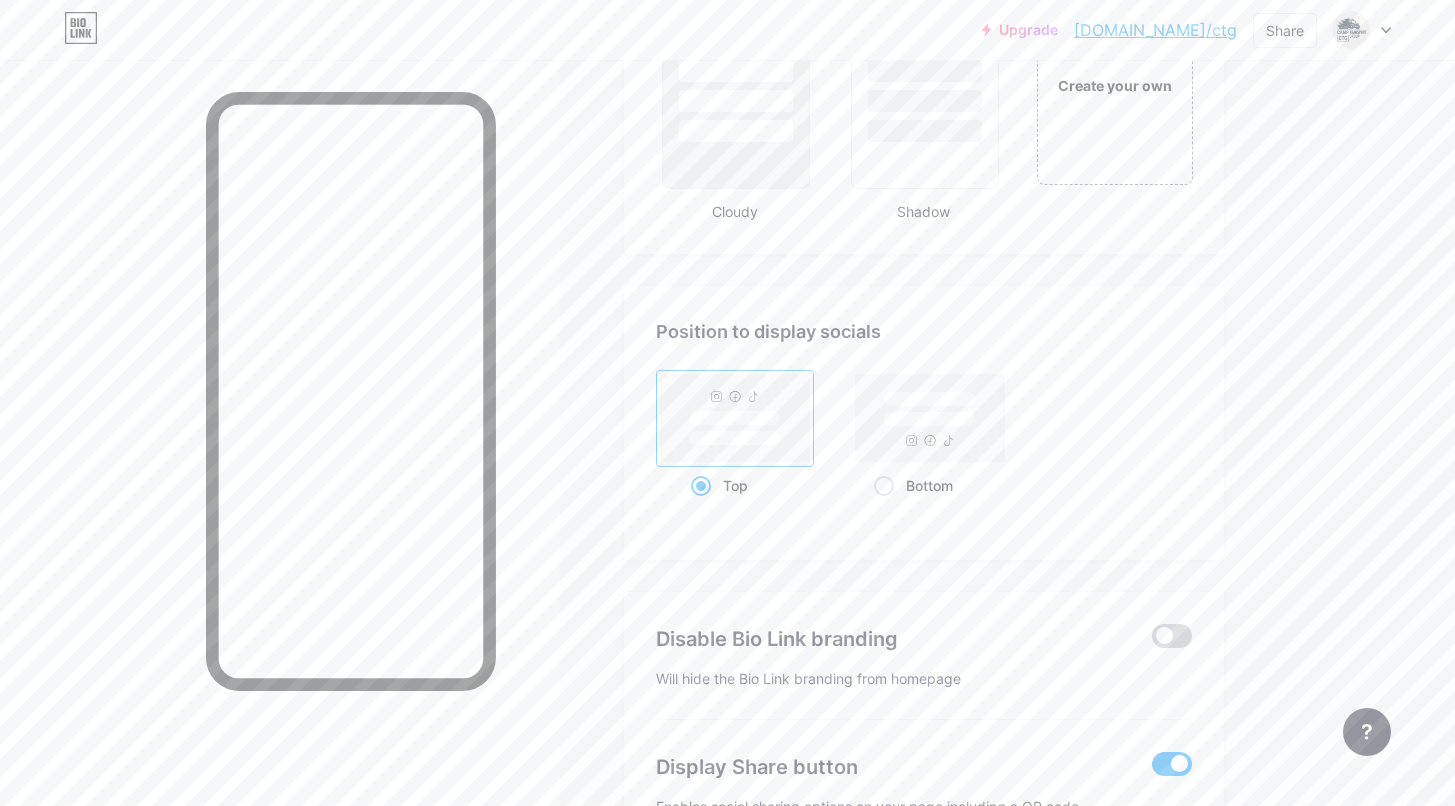 click at bounding box center [1172, 636] 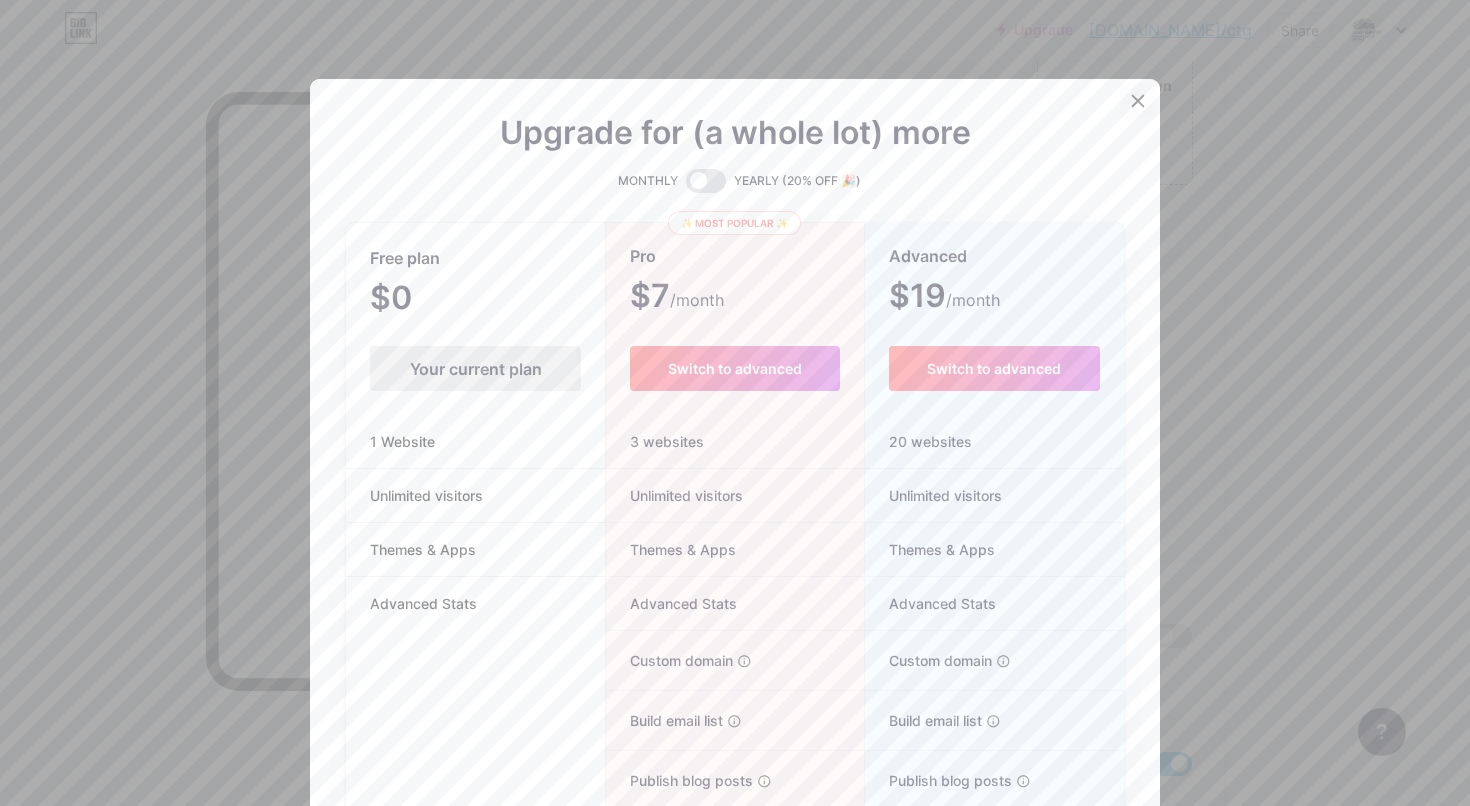 click at bounding box center (1138, 101) 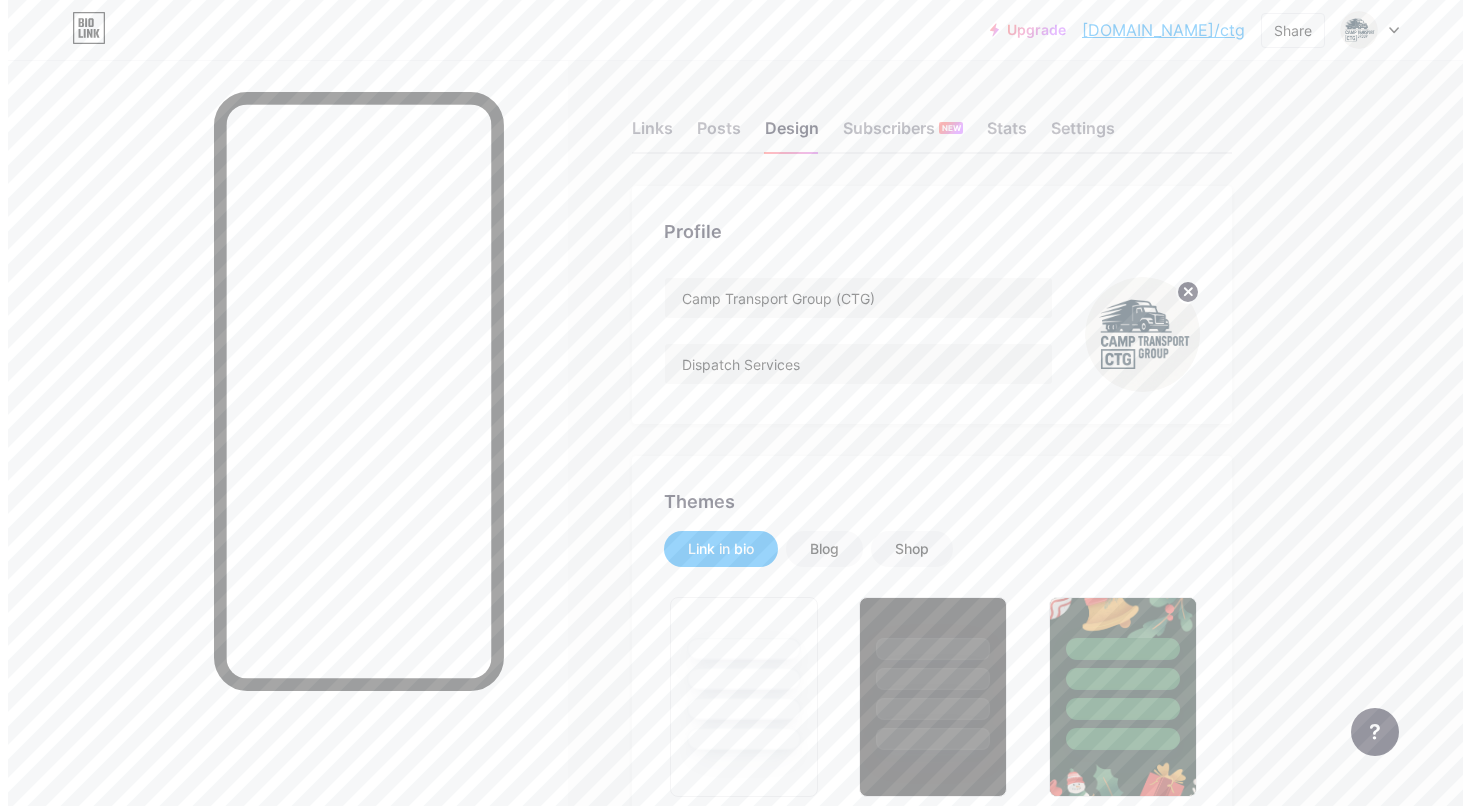 scroll, scrollTop: 0, scrollLeft: 0, axis: both 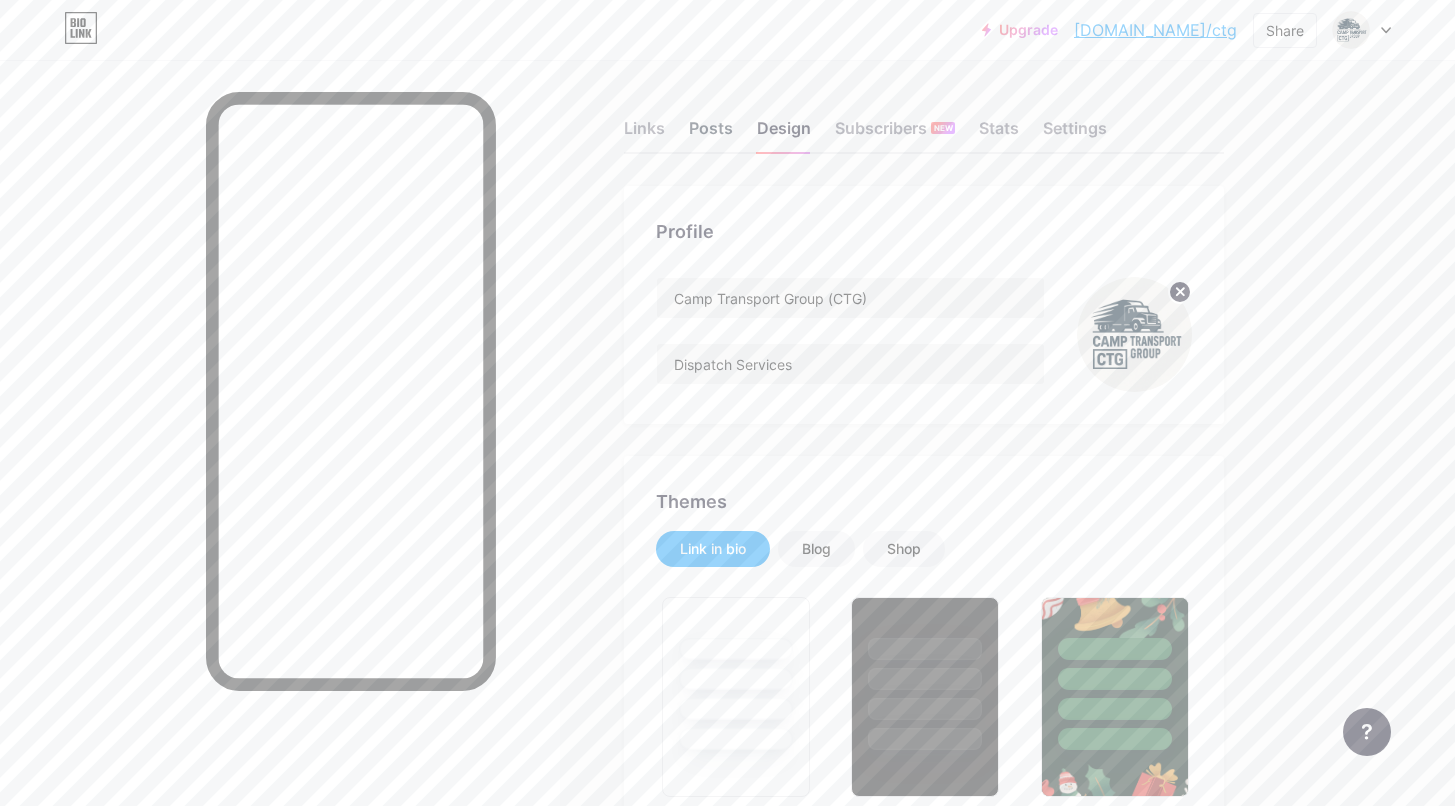 click on "Posts" at bounding box center (711, 134) 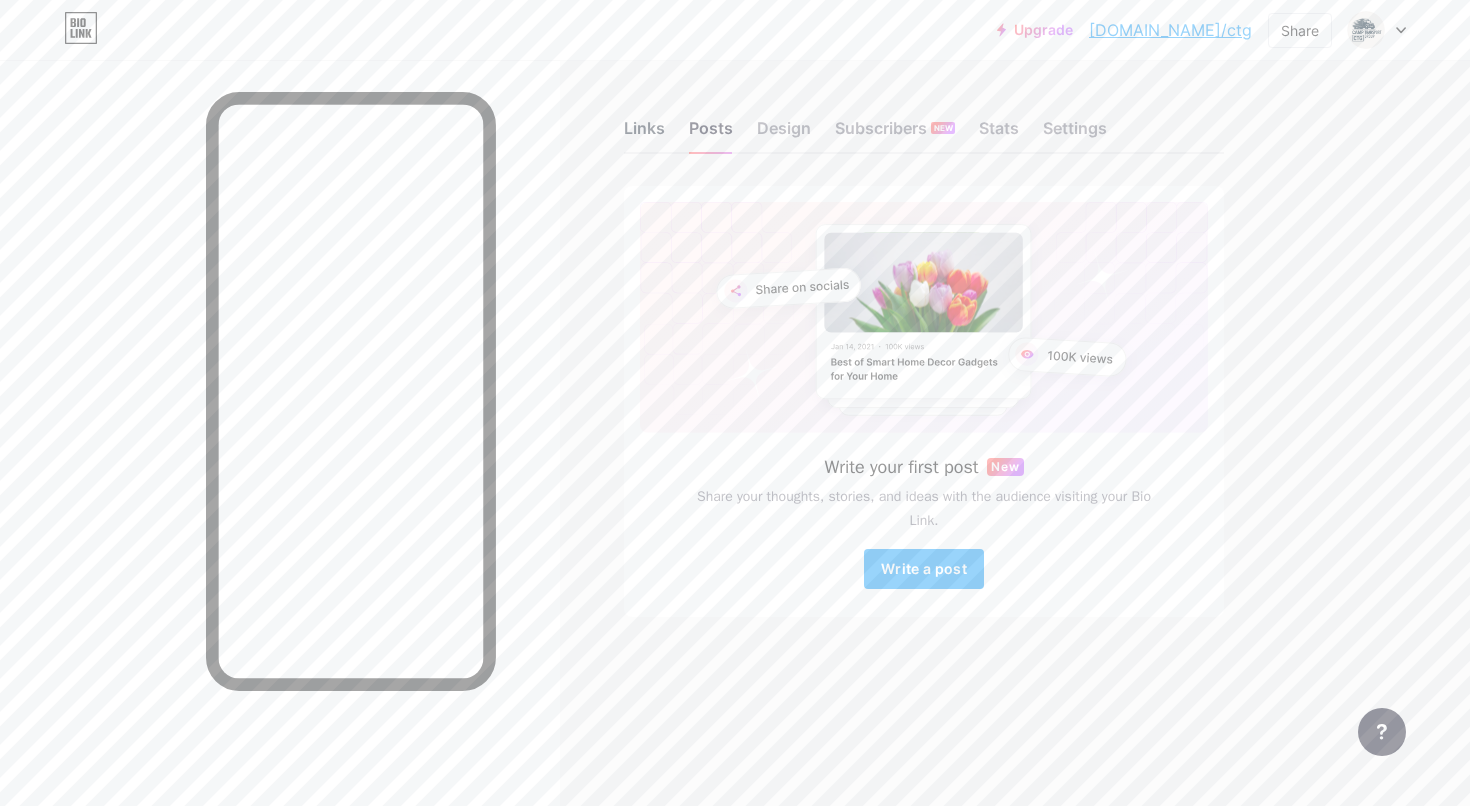 click on "Links" at bounding box center [644, 134] 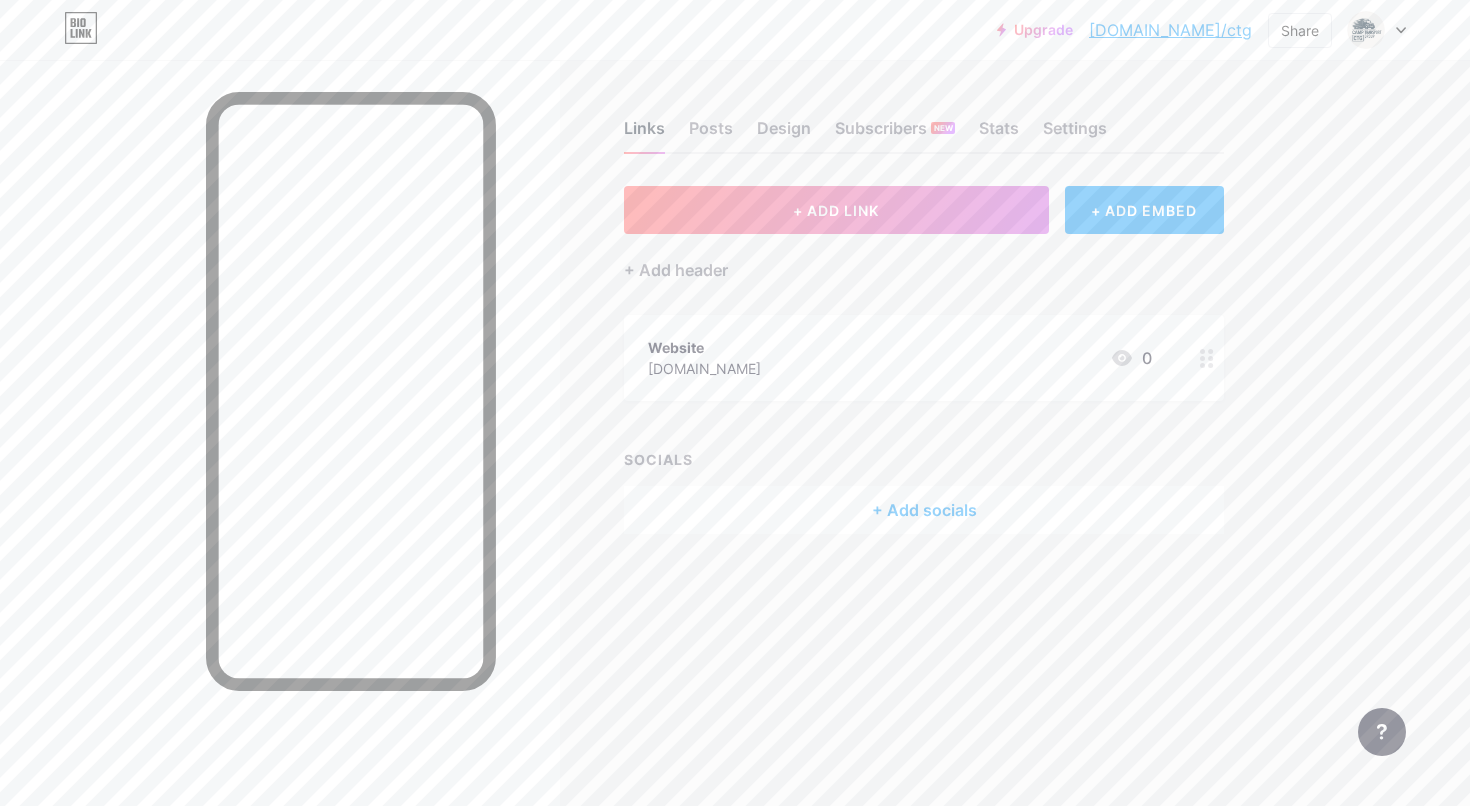 scroll, scrollTop: 0, scrollLeft: 0, axis: both 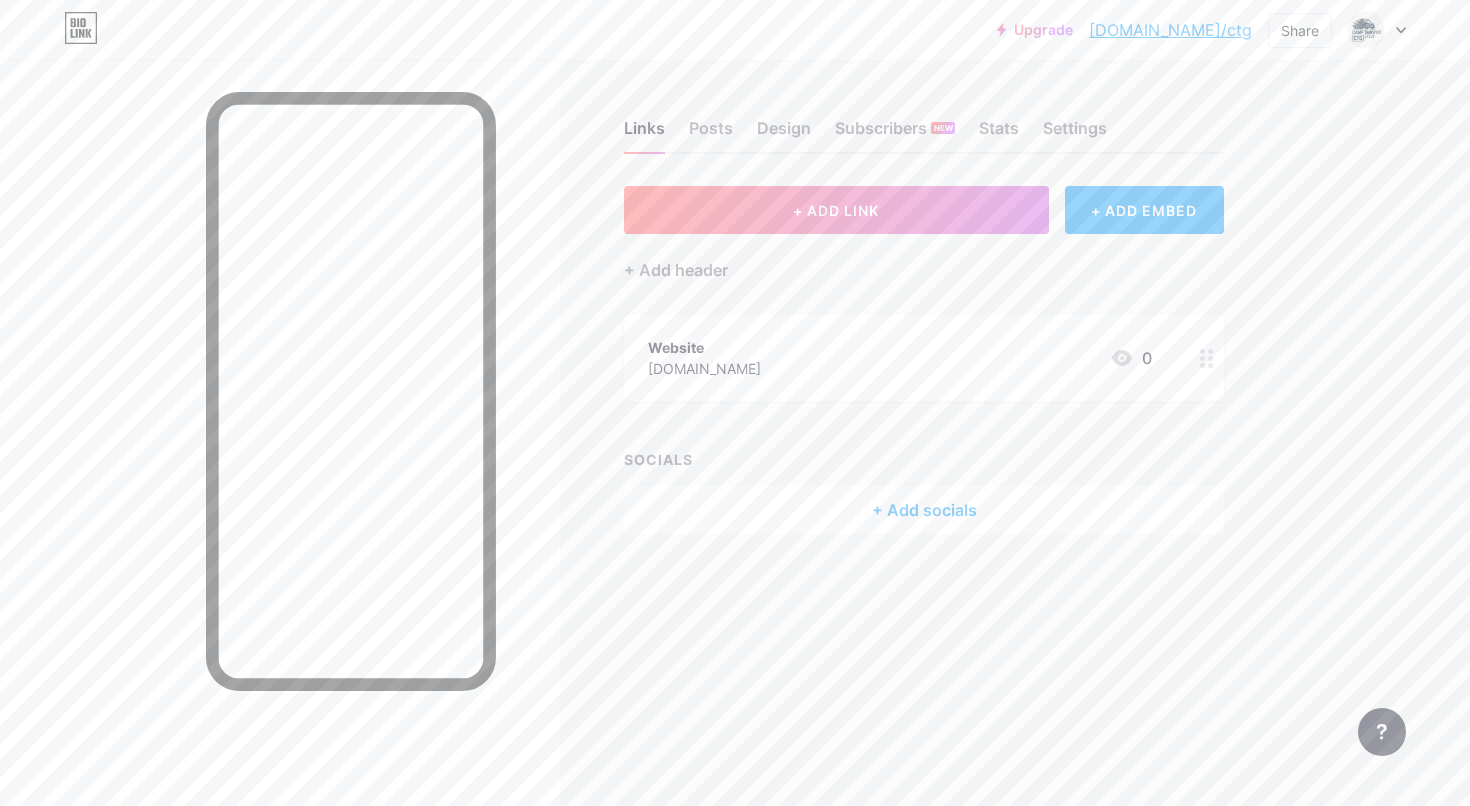 click on "+ Add socials" at bounding box center (924, 510) 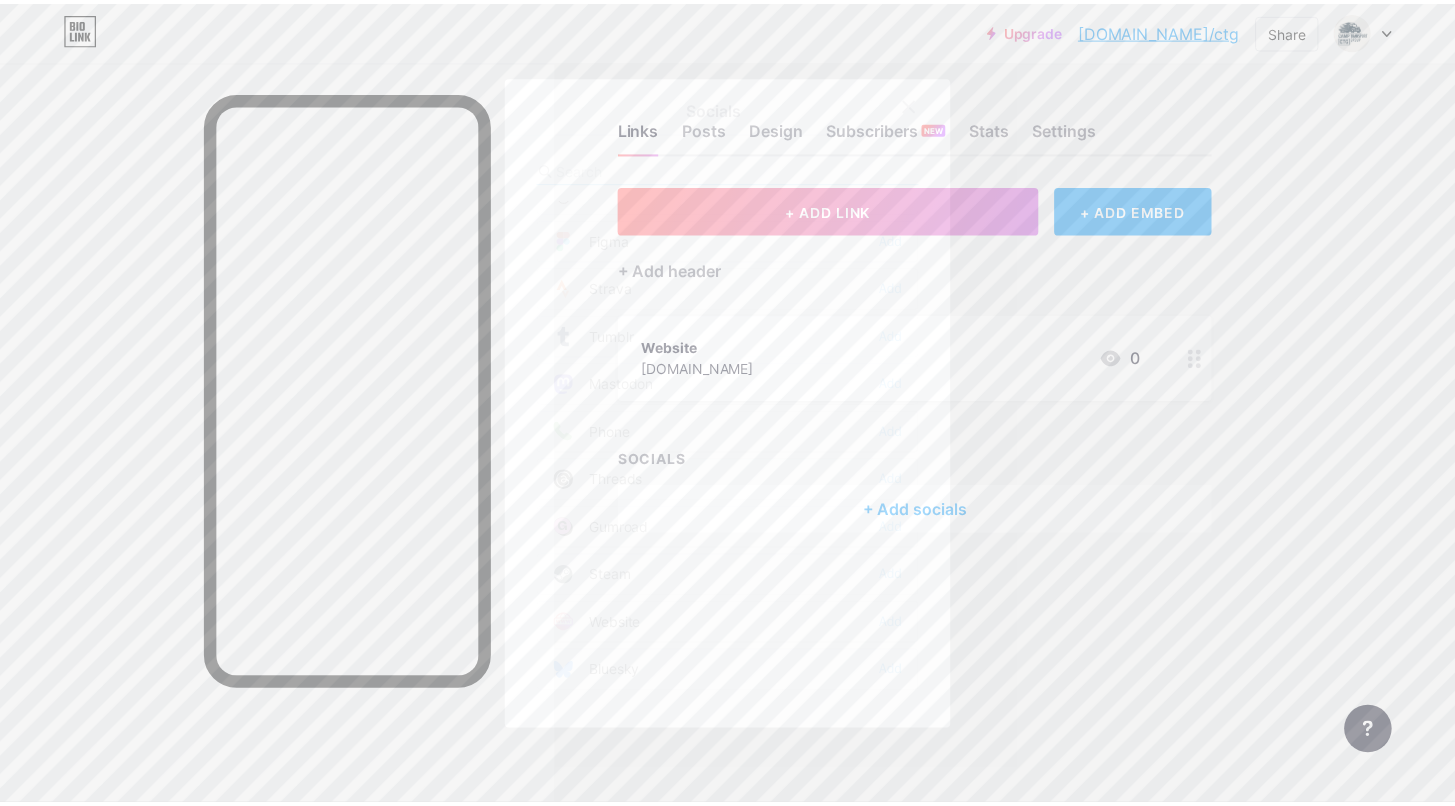 scroll, scrollTop: 1804, scrollLeft: 0, axis: vertical 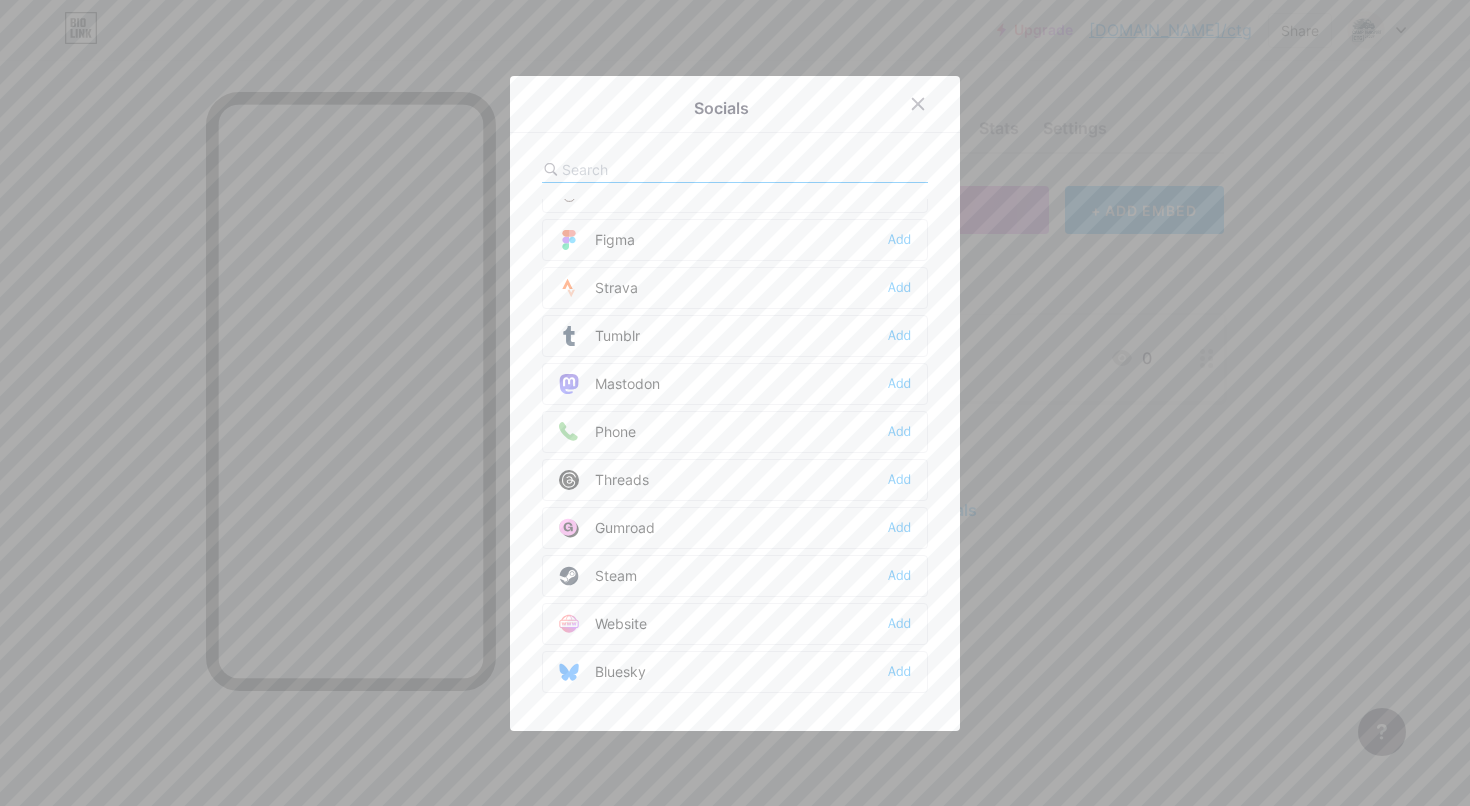 click on "Website
Add" at bounding box center (735, 624) 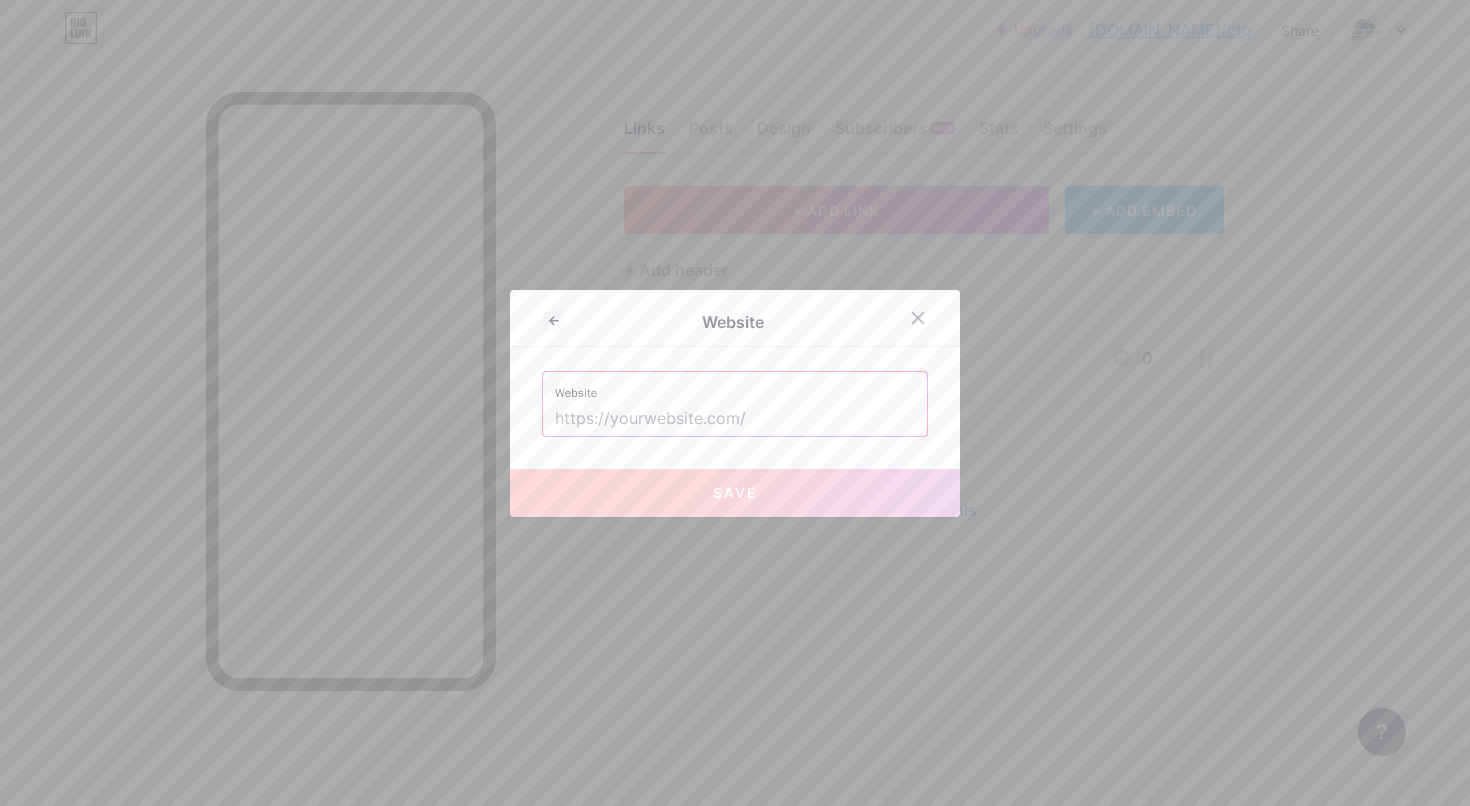 click at bounding box center (735, 419) 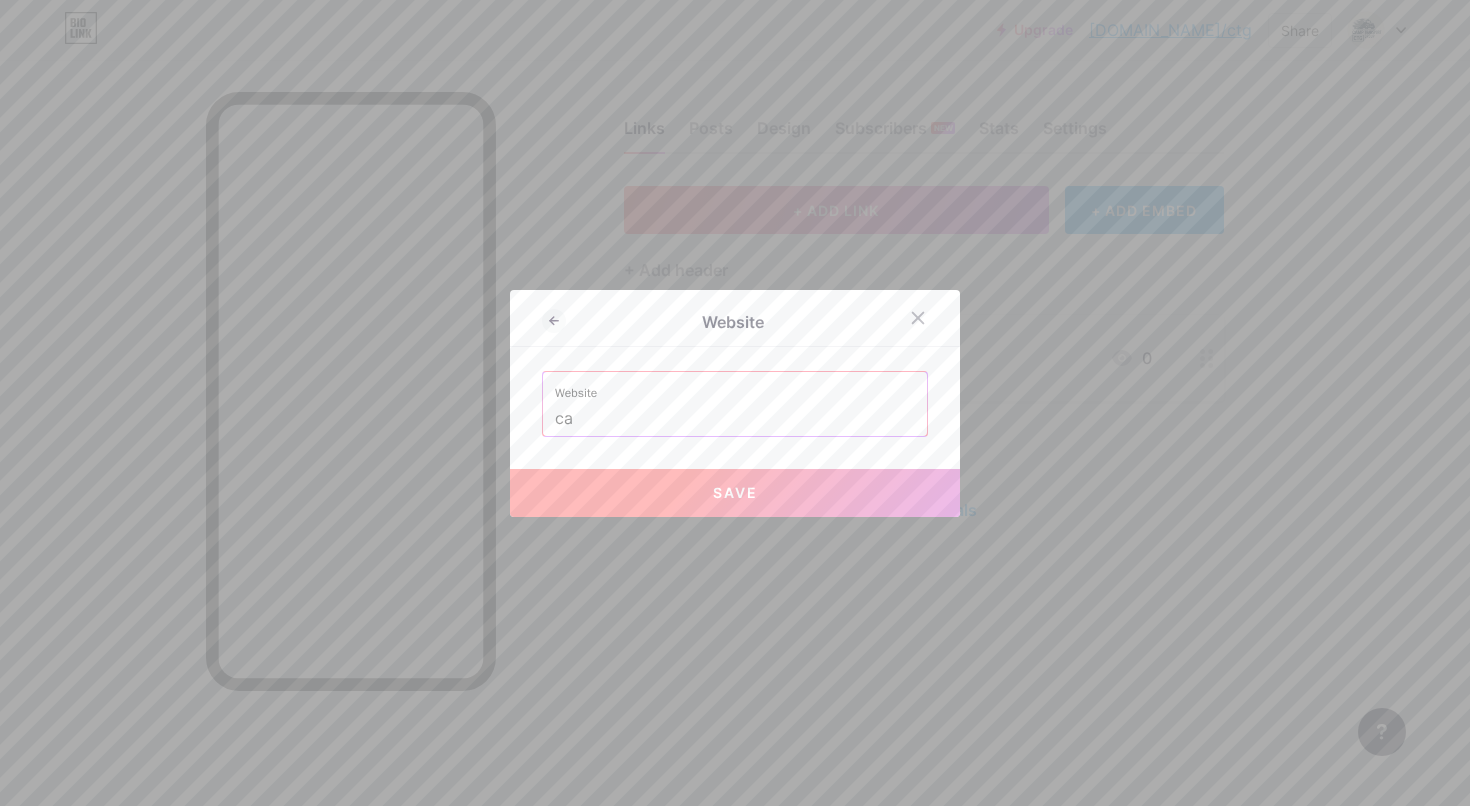 type on "c" 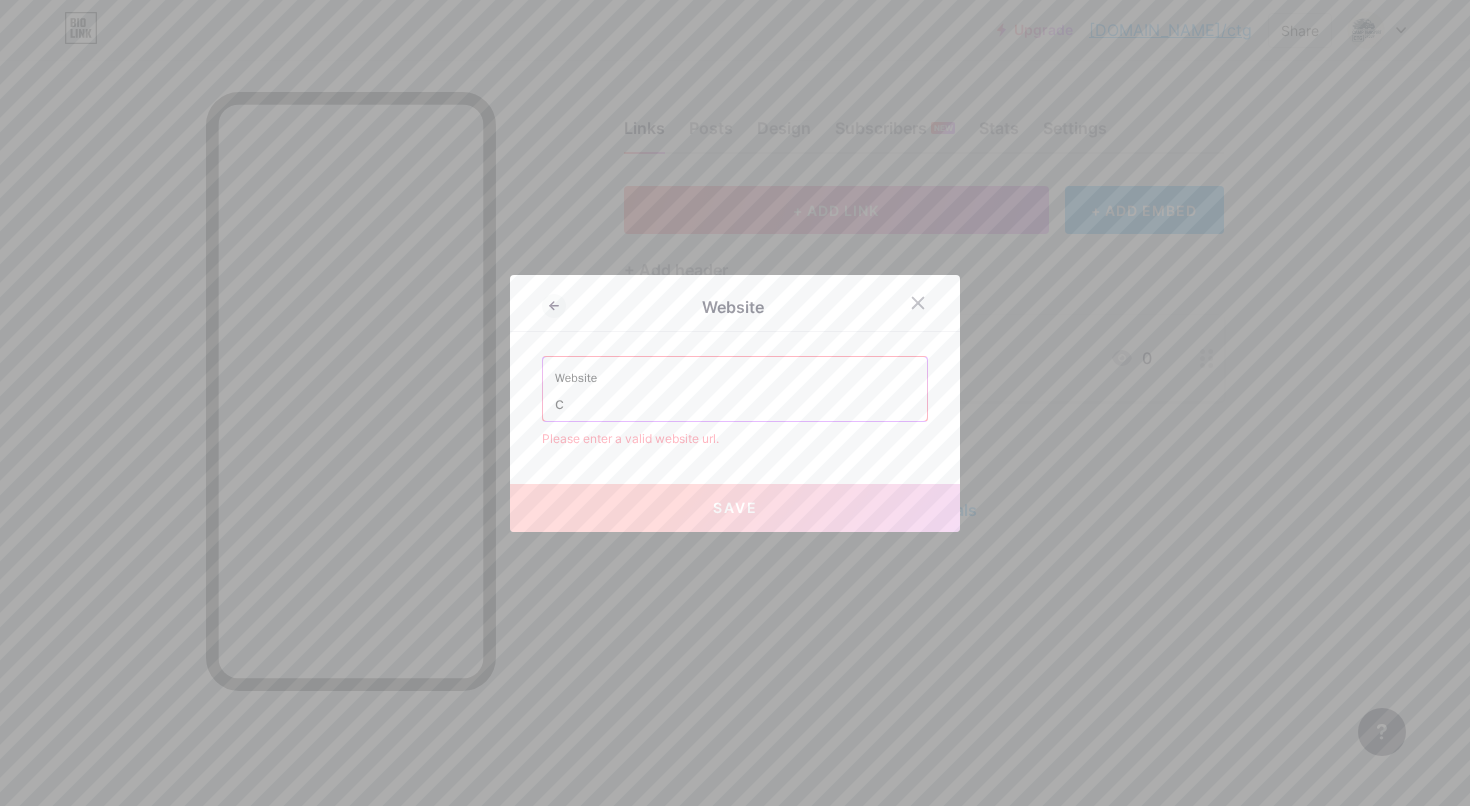 type 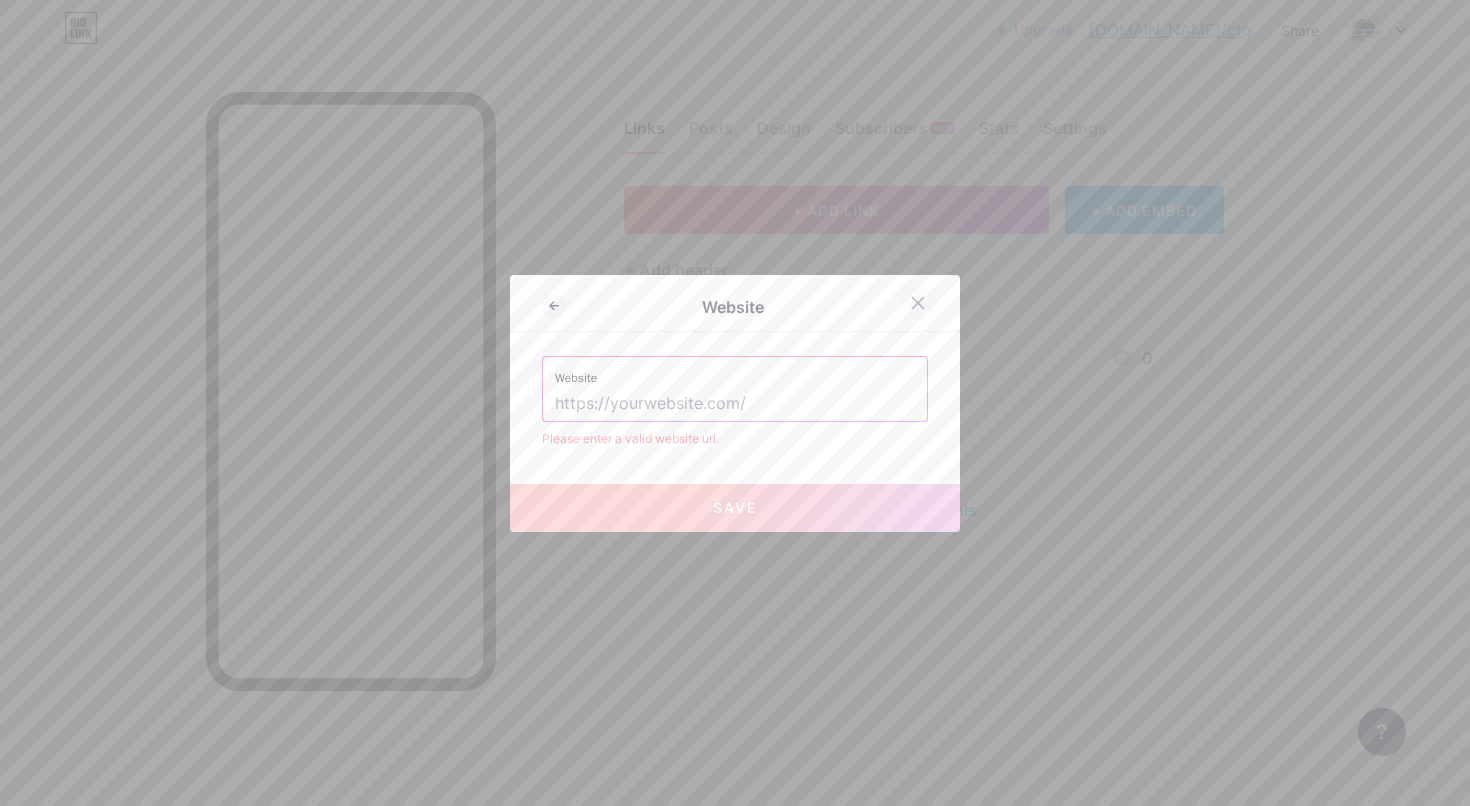 click 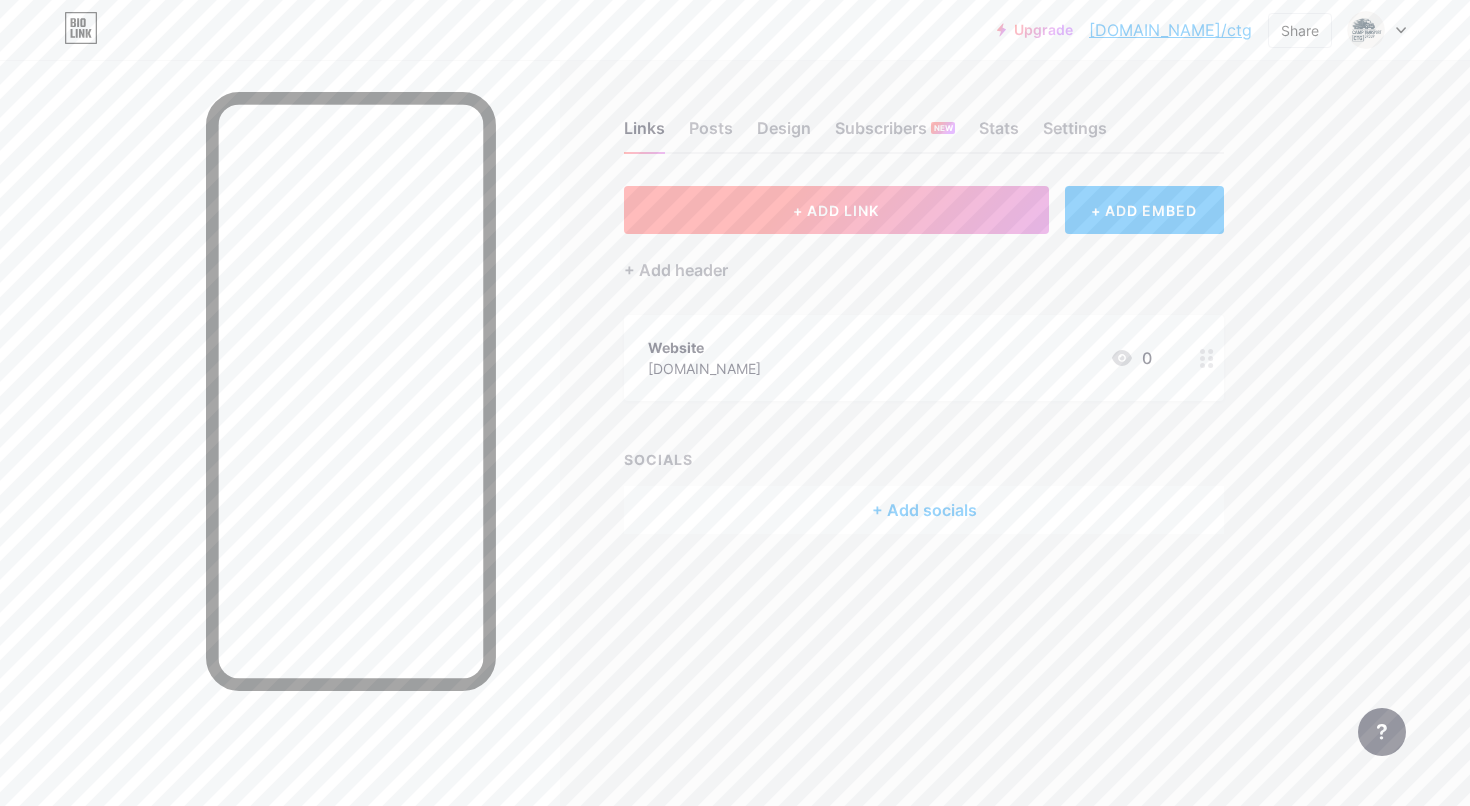 click on "+ ADD LINK" at bounding box center (836, 210) 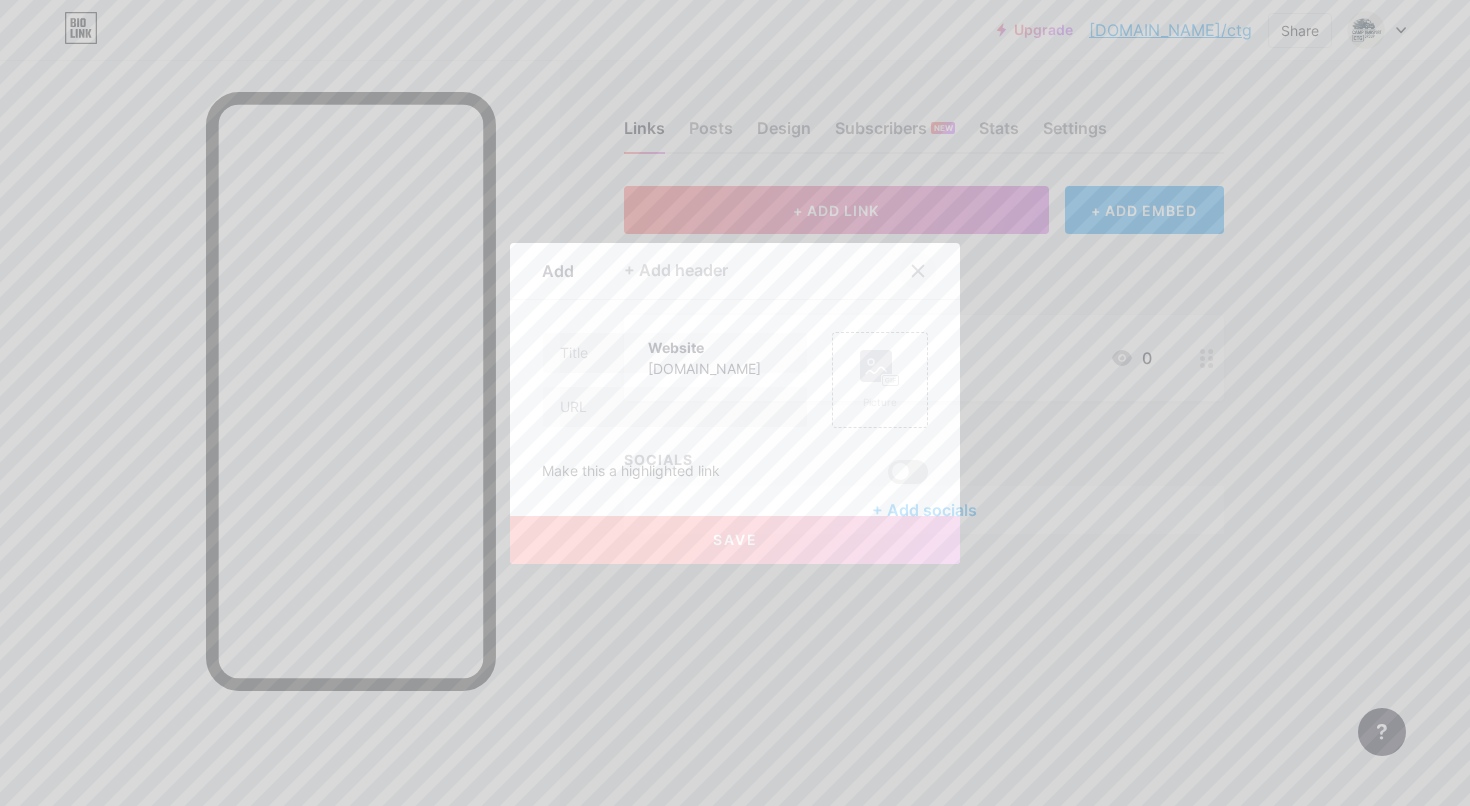 click at bounding box center [918, 271] 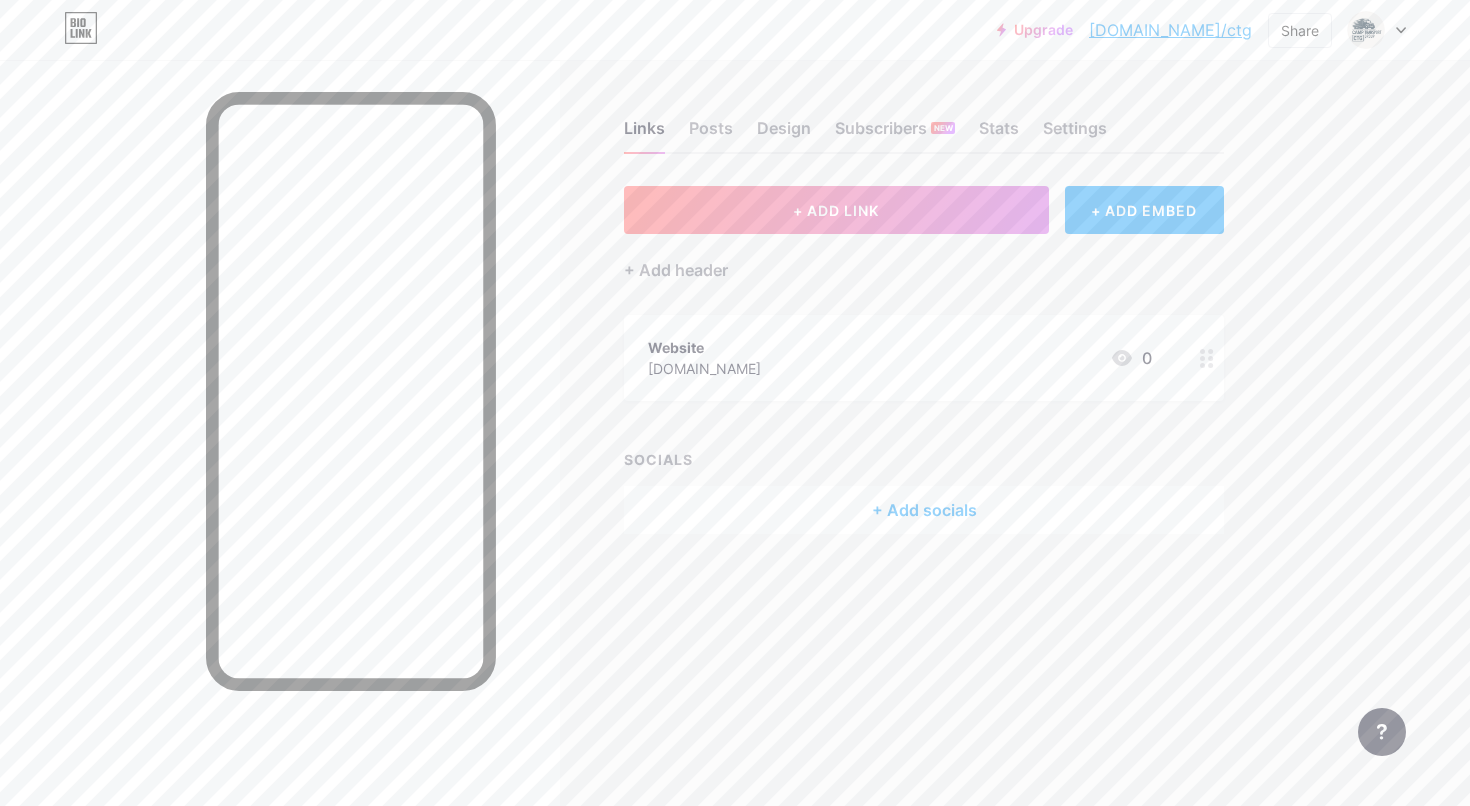 click on "+ Add socials" at bounding box center [924, 510] 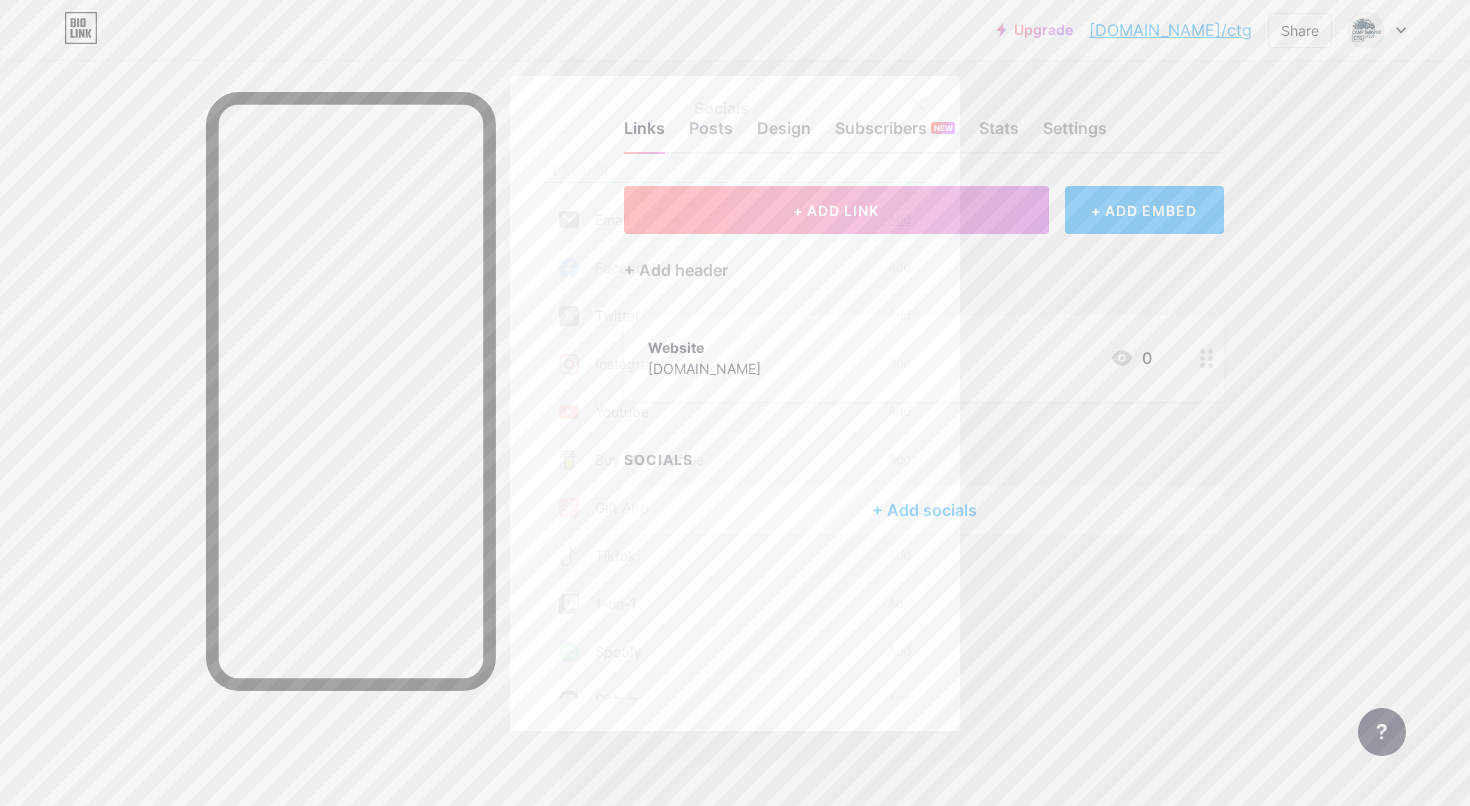 click on "Add" at bounding box center (899, 220) 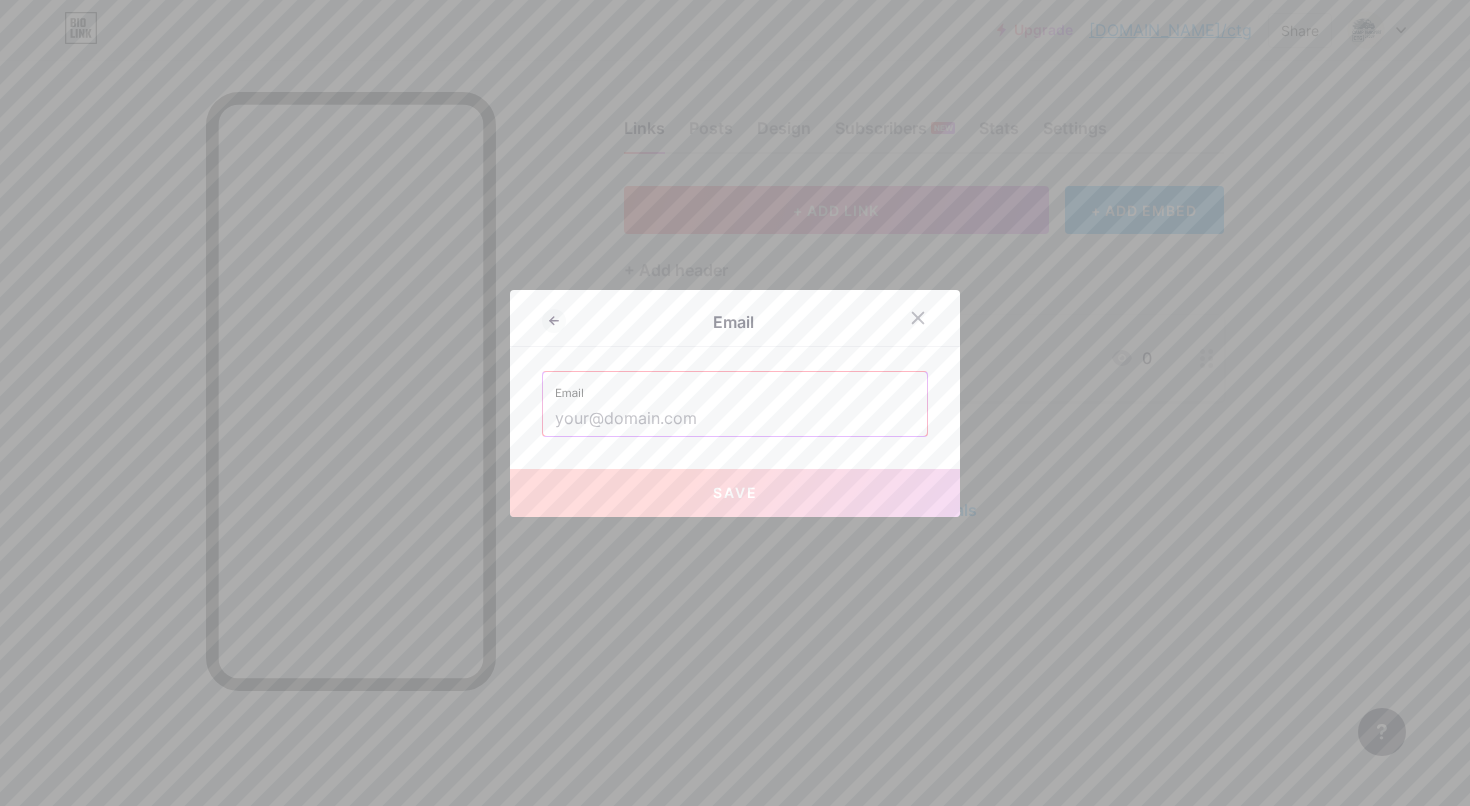 click at bounding box center (735, 419) 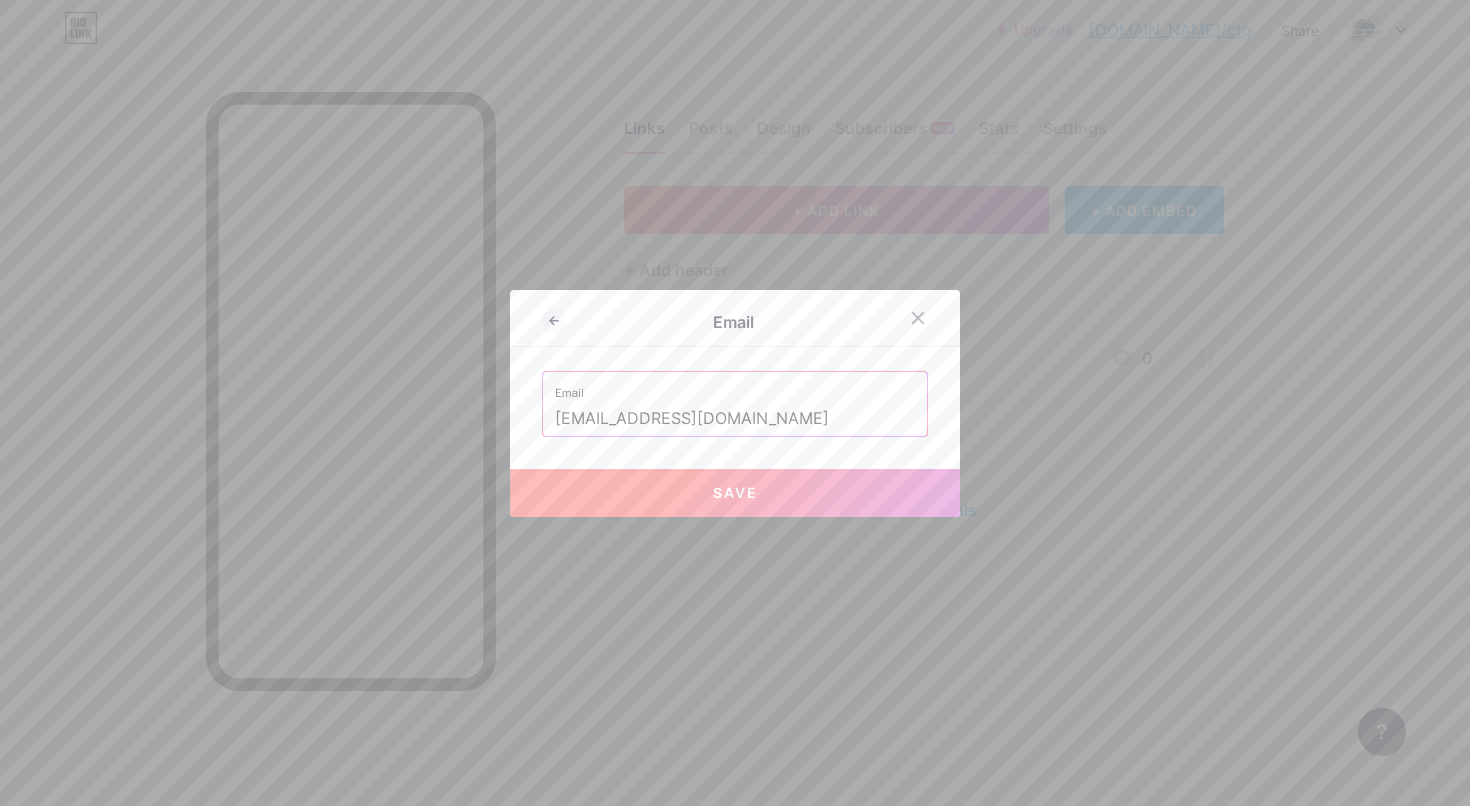 click on "Save" at bounding box center (735, 493) 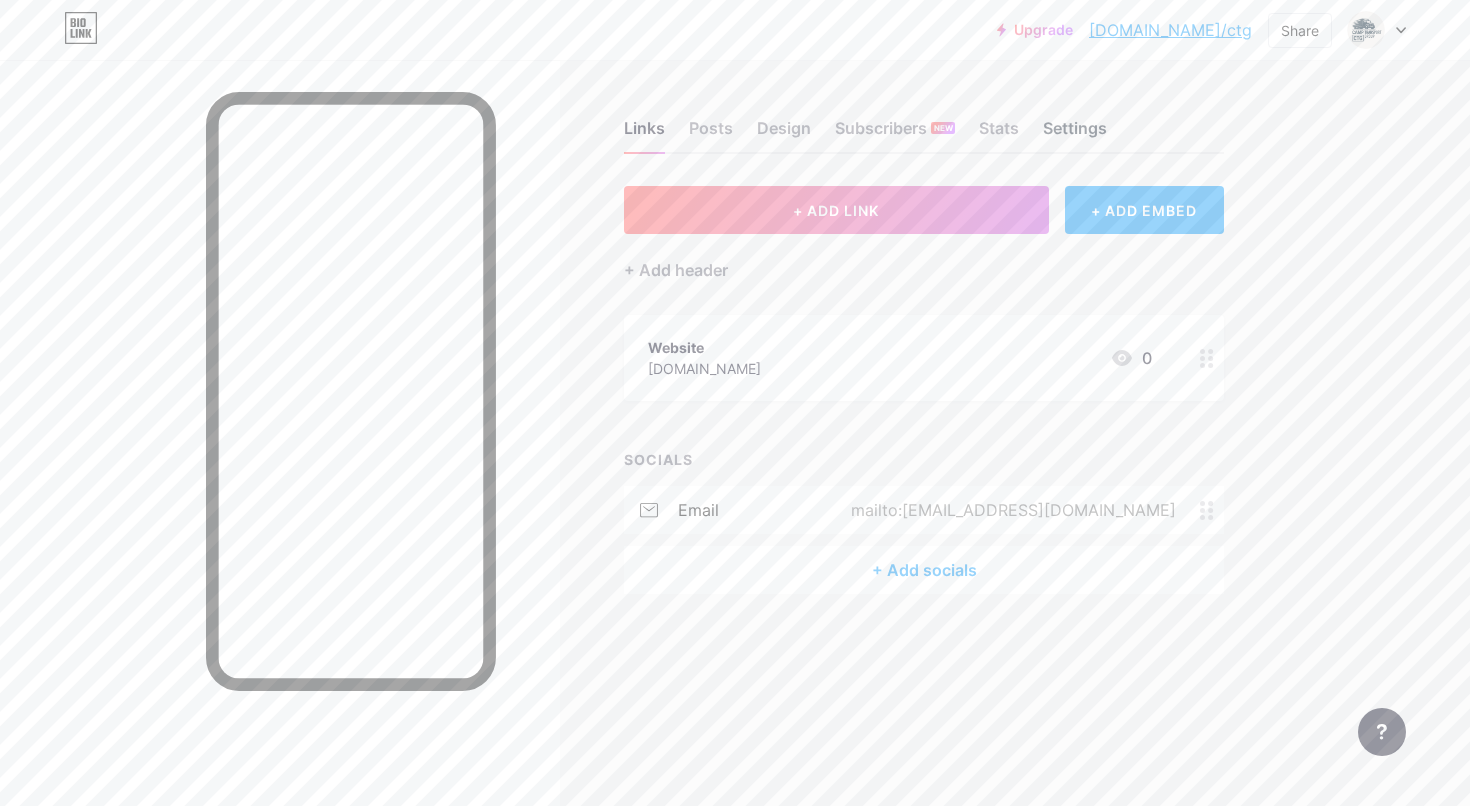 click on "Settings" at bounding box center [1075, 134] 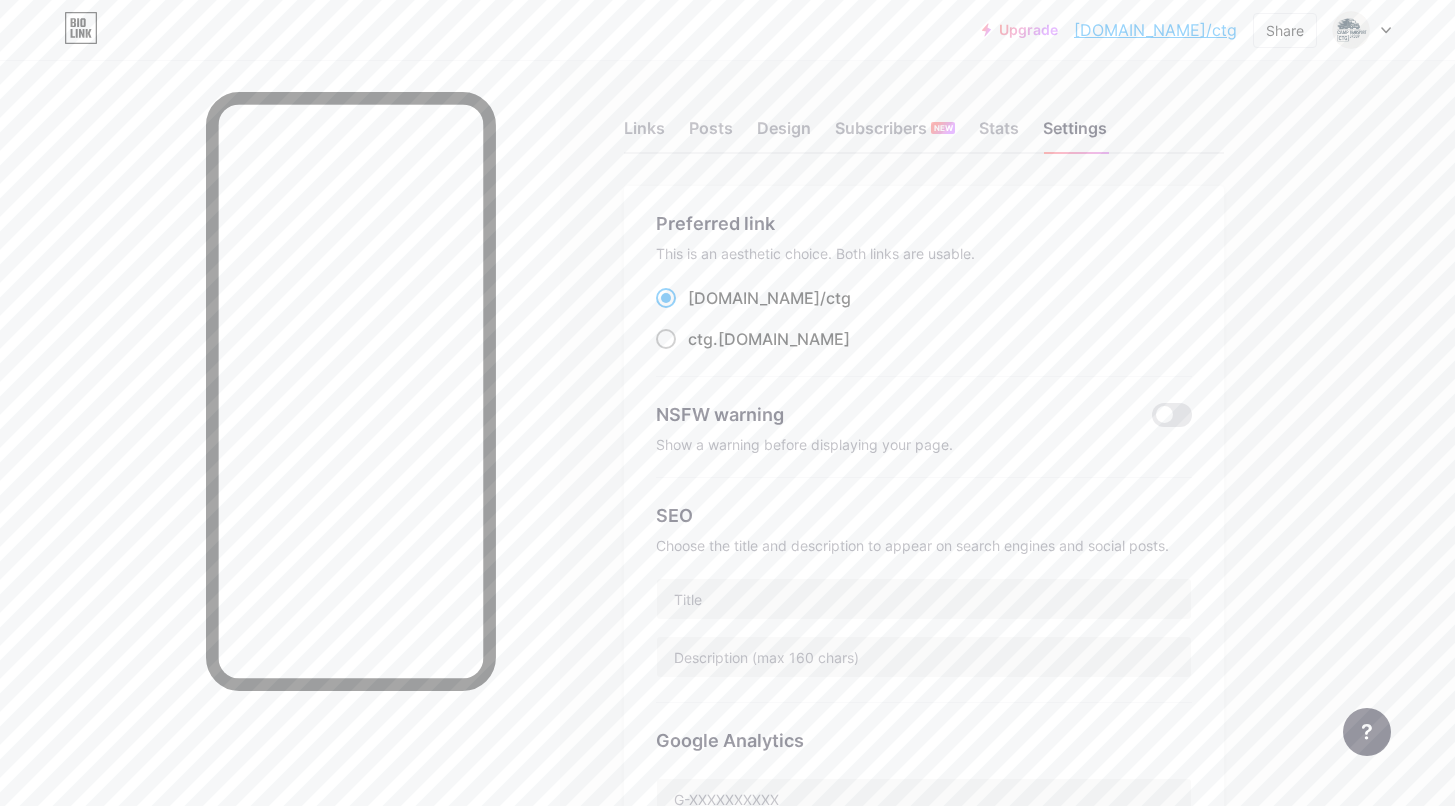 click on "ctg" at bounding box center [700, 339] 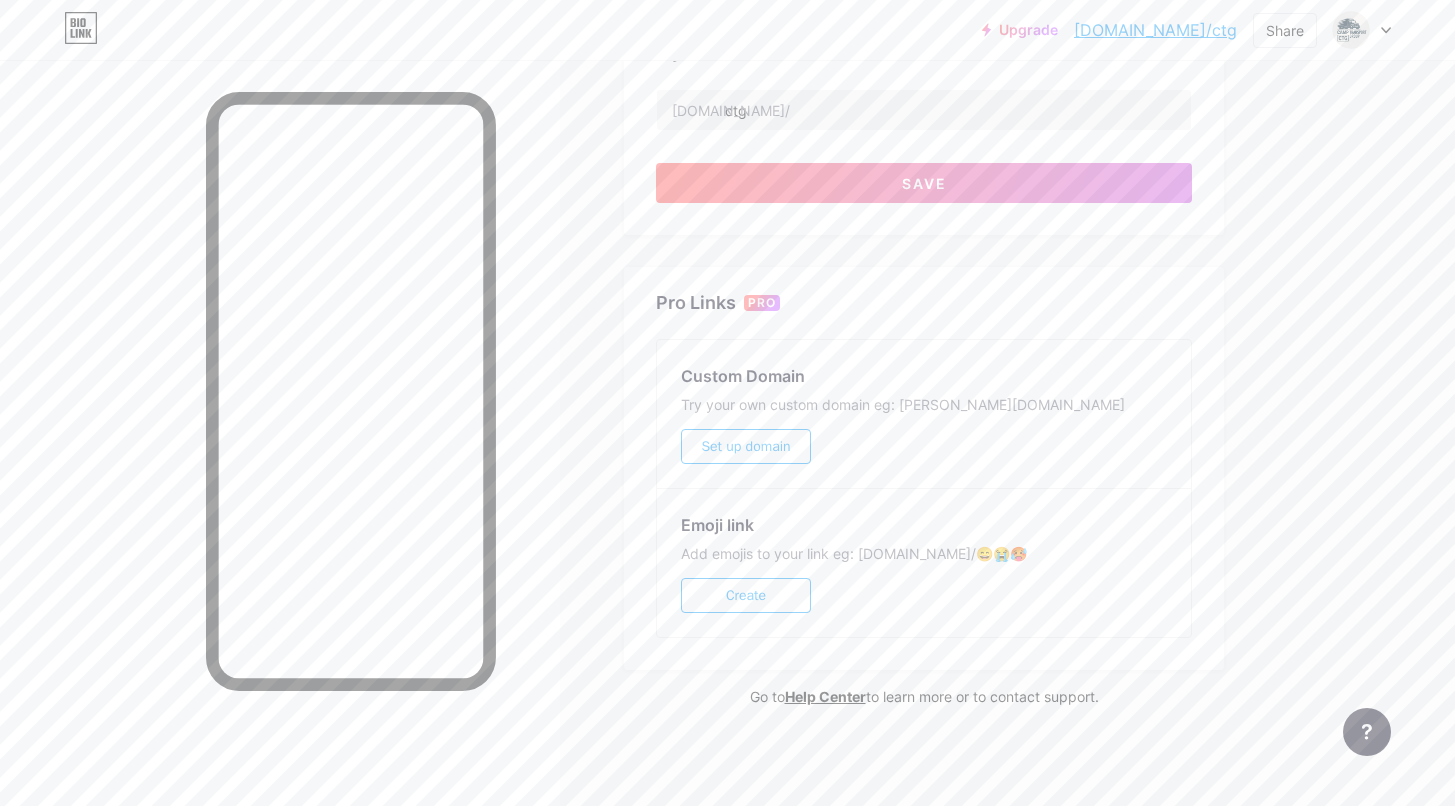 scroll, scrollTop: 830, scrollLeft: 0, axis: vertical 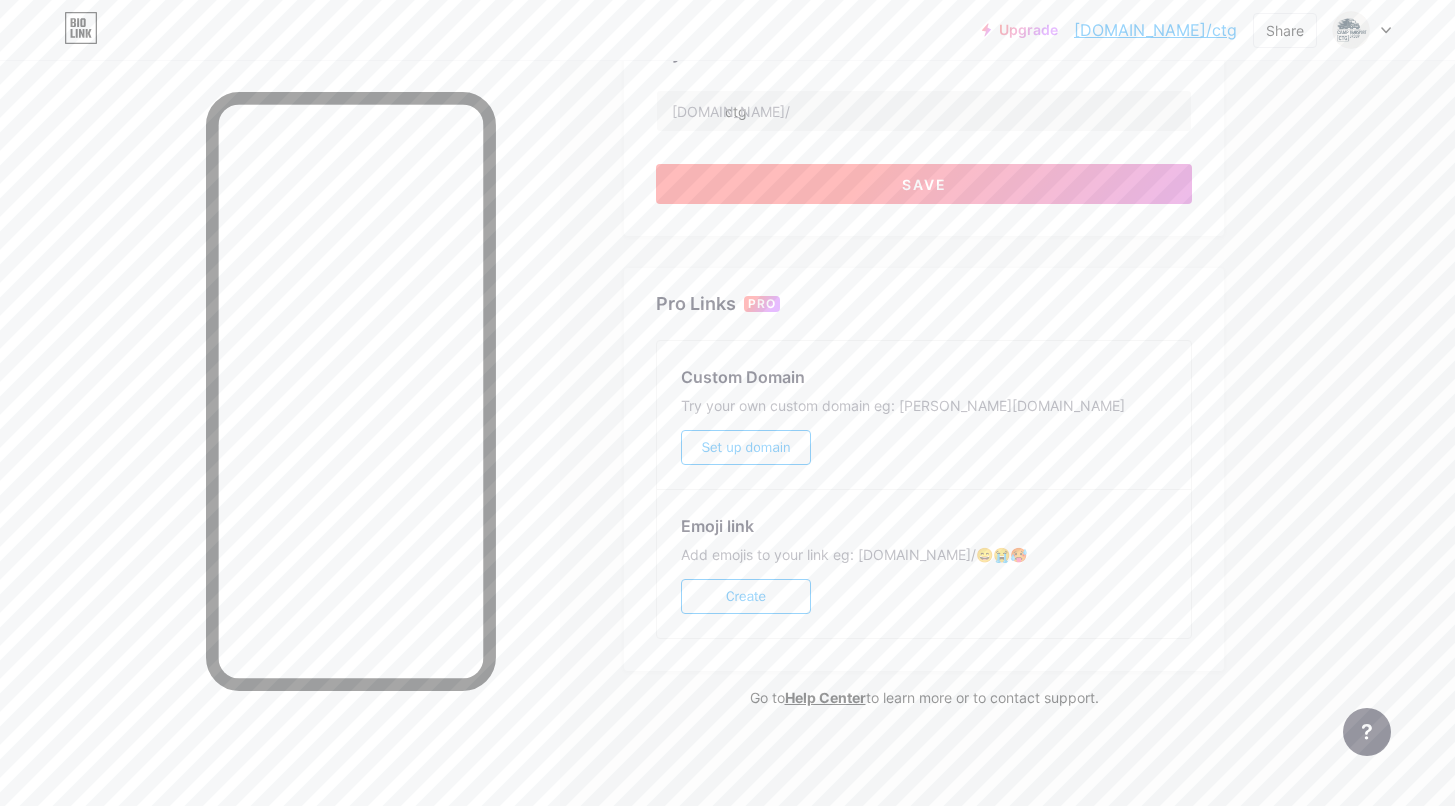 click on "Save" at bounding box center [924, 184] 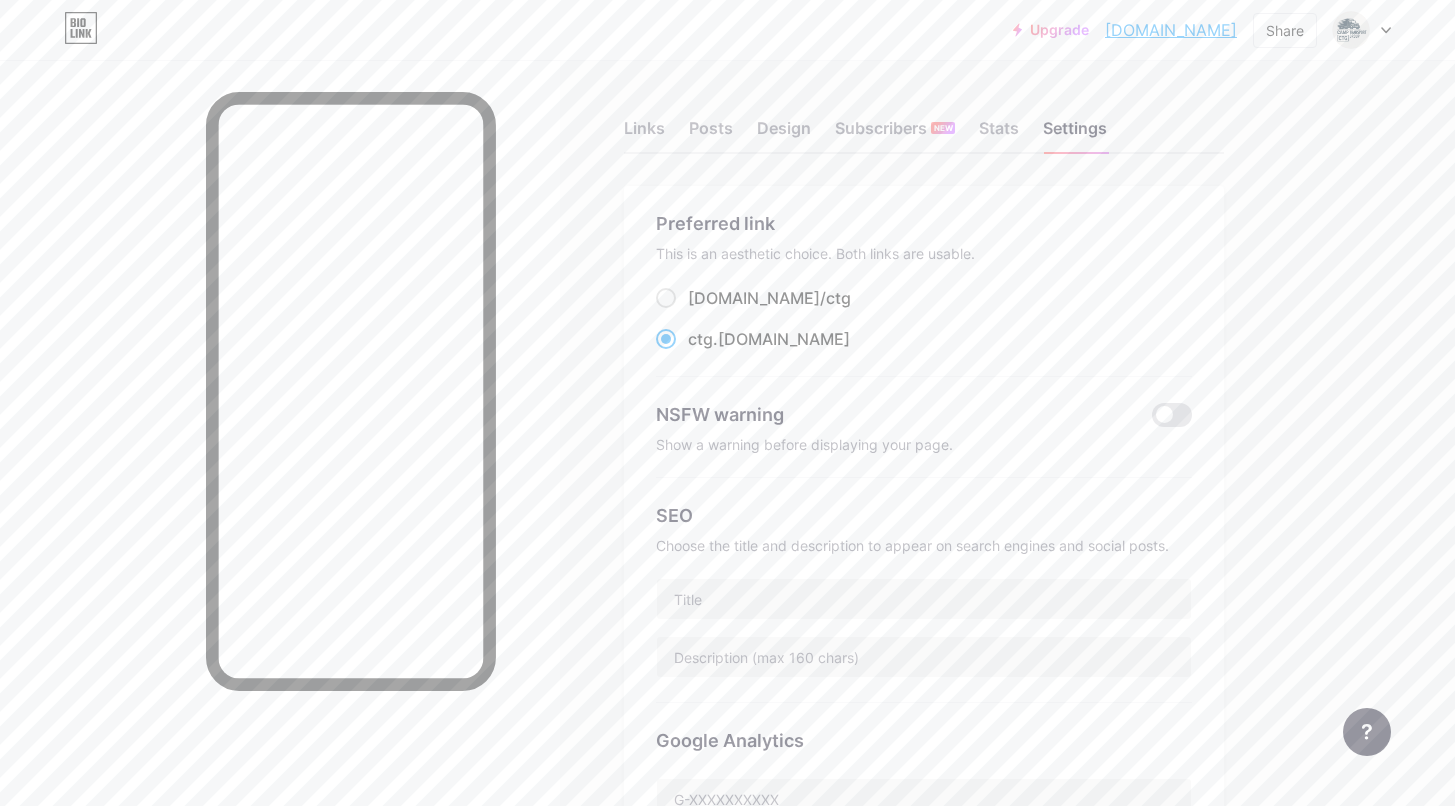 scroll, scrollTop: 0, scrollLeft: 0, axis: both 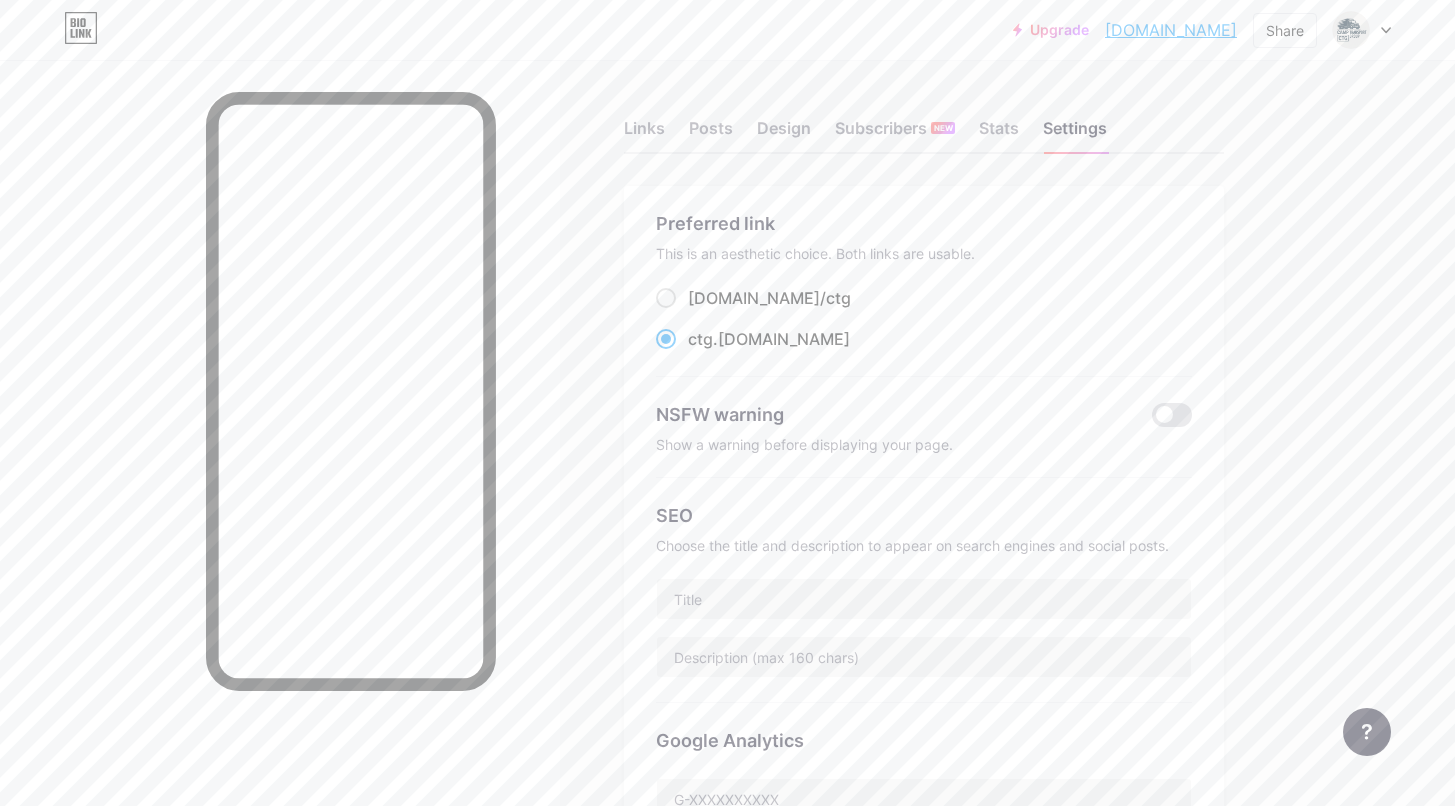 click on "[DOMAIN_NAME]" at bounding box center [1171, 30] 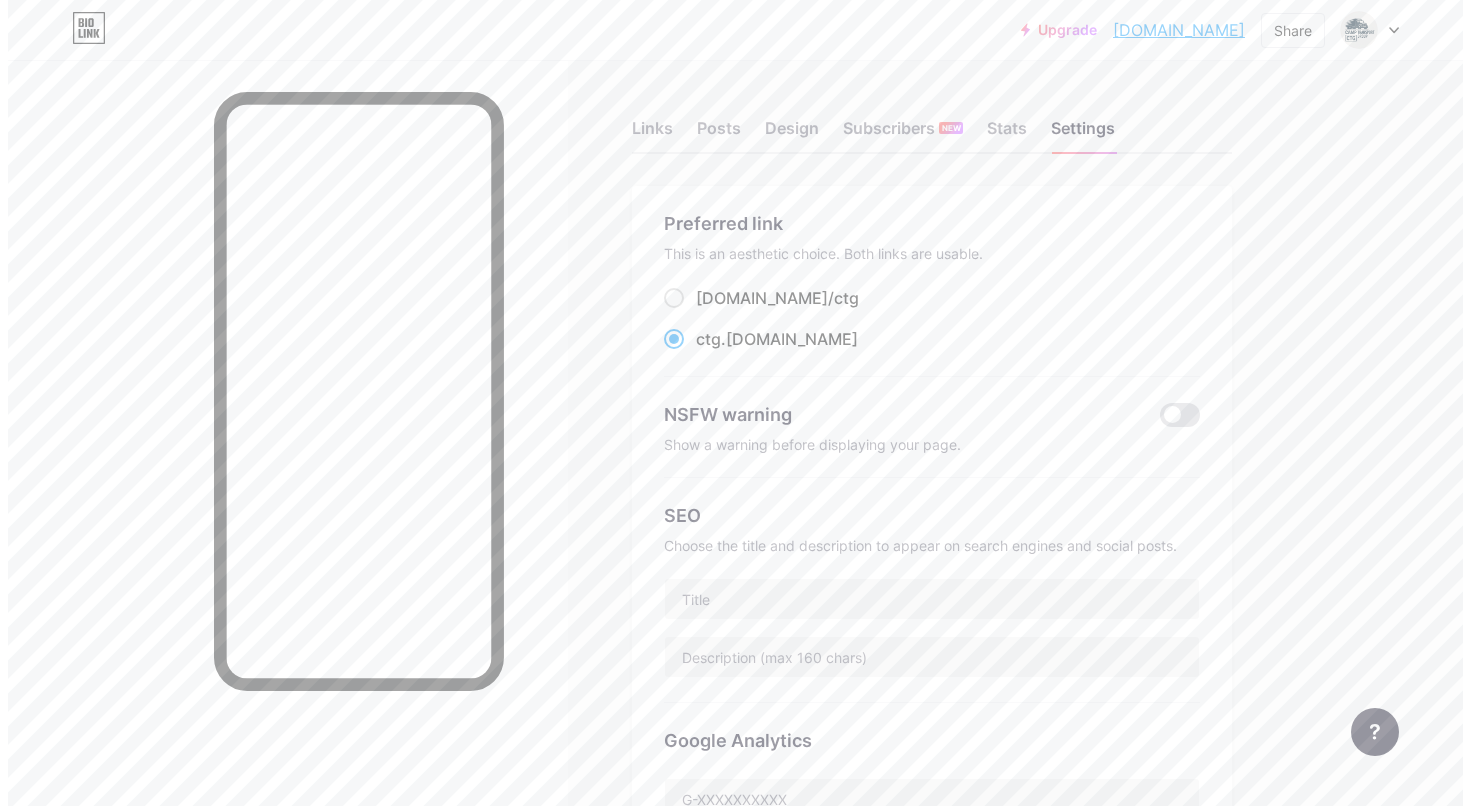 scroll, scrollTop: 0, scrollLeft: 0, axis: both 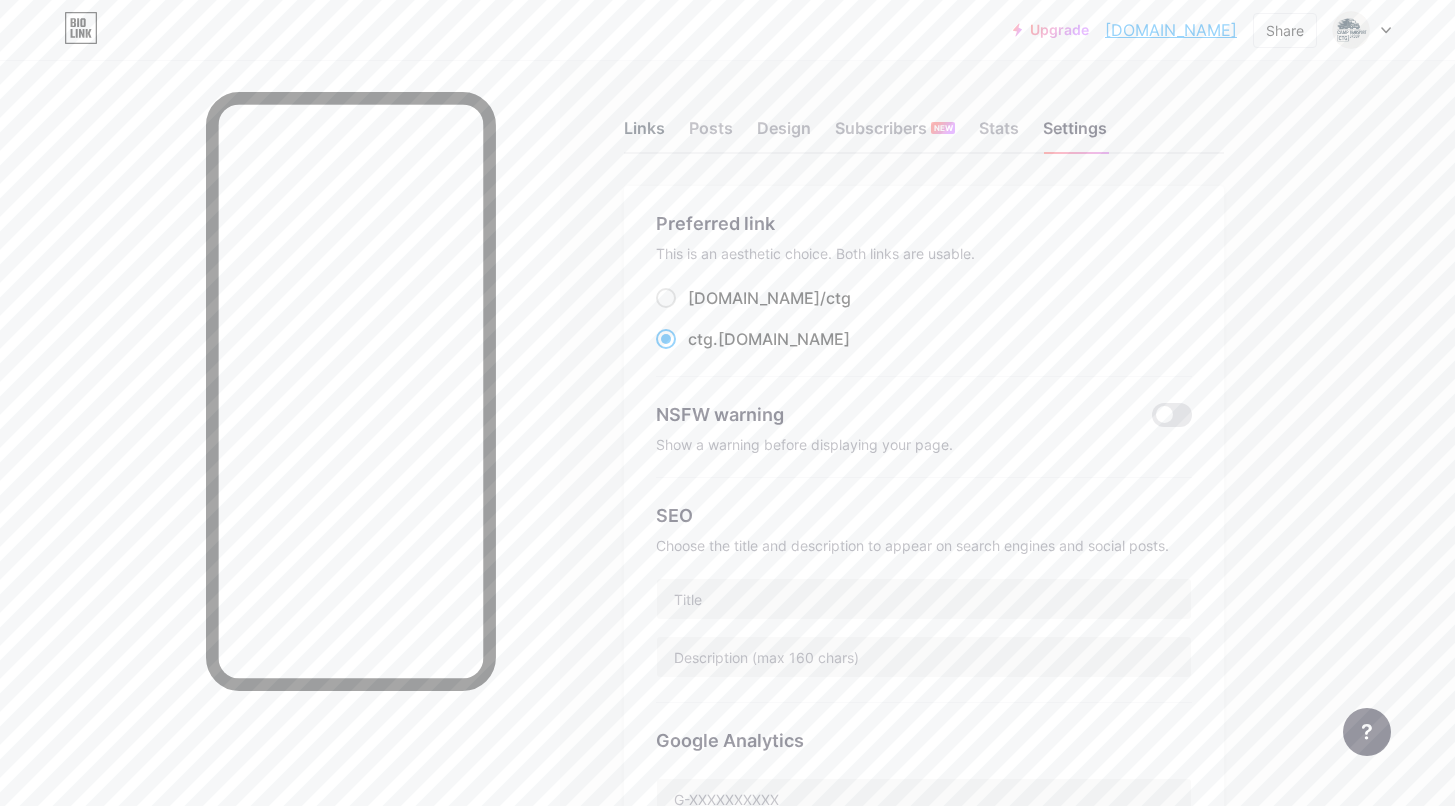 click on "Links" at bounding box center [644, 134] 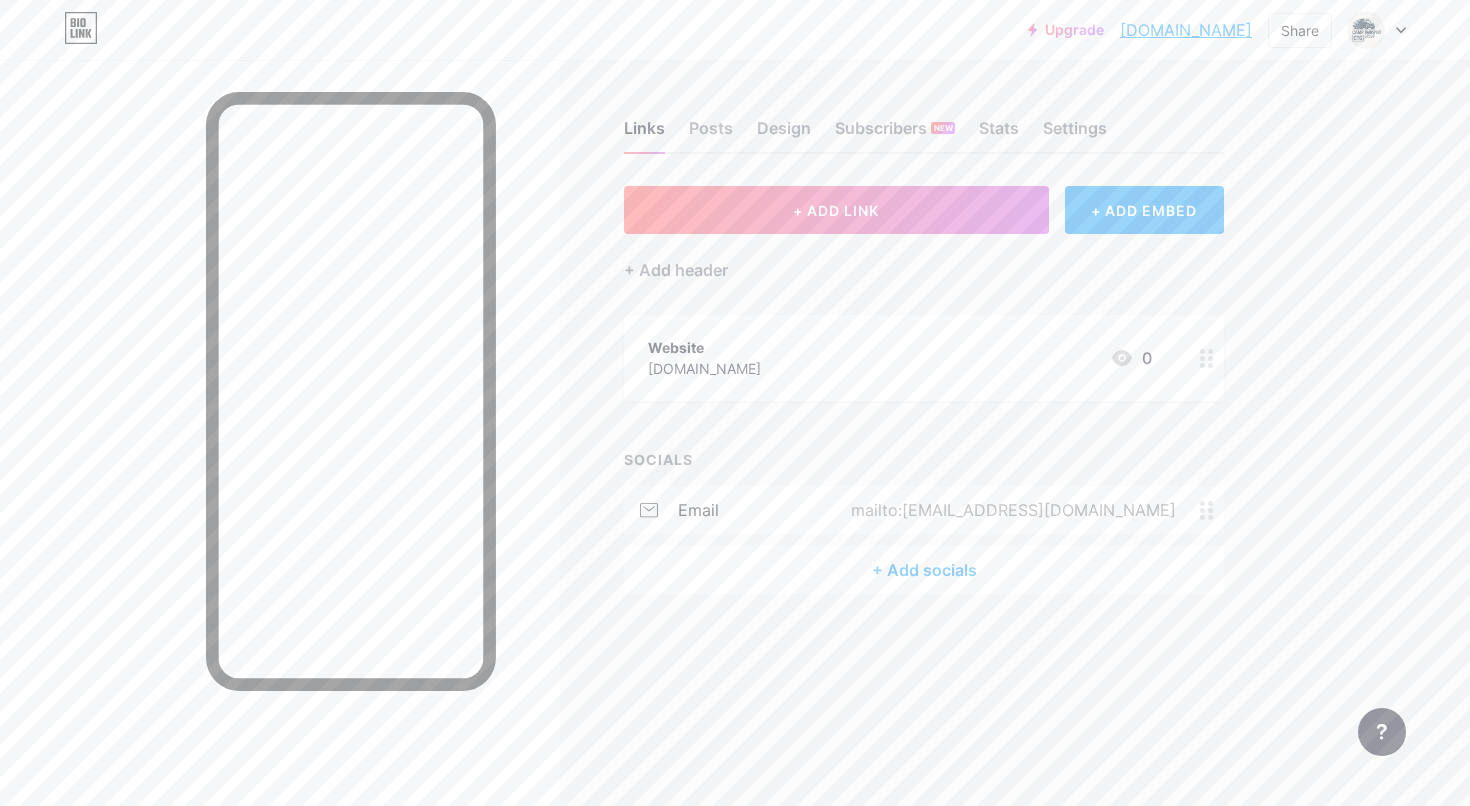 click at bounding box center [1207, 358] 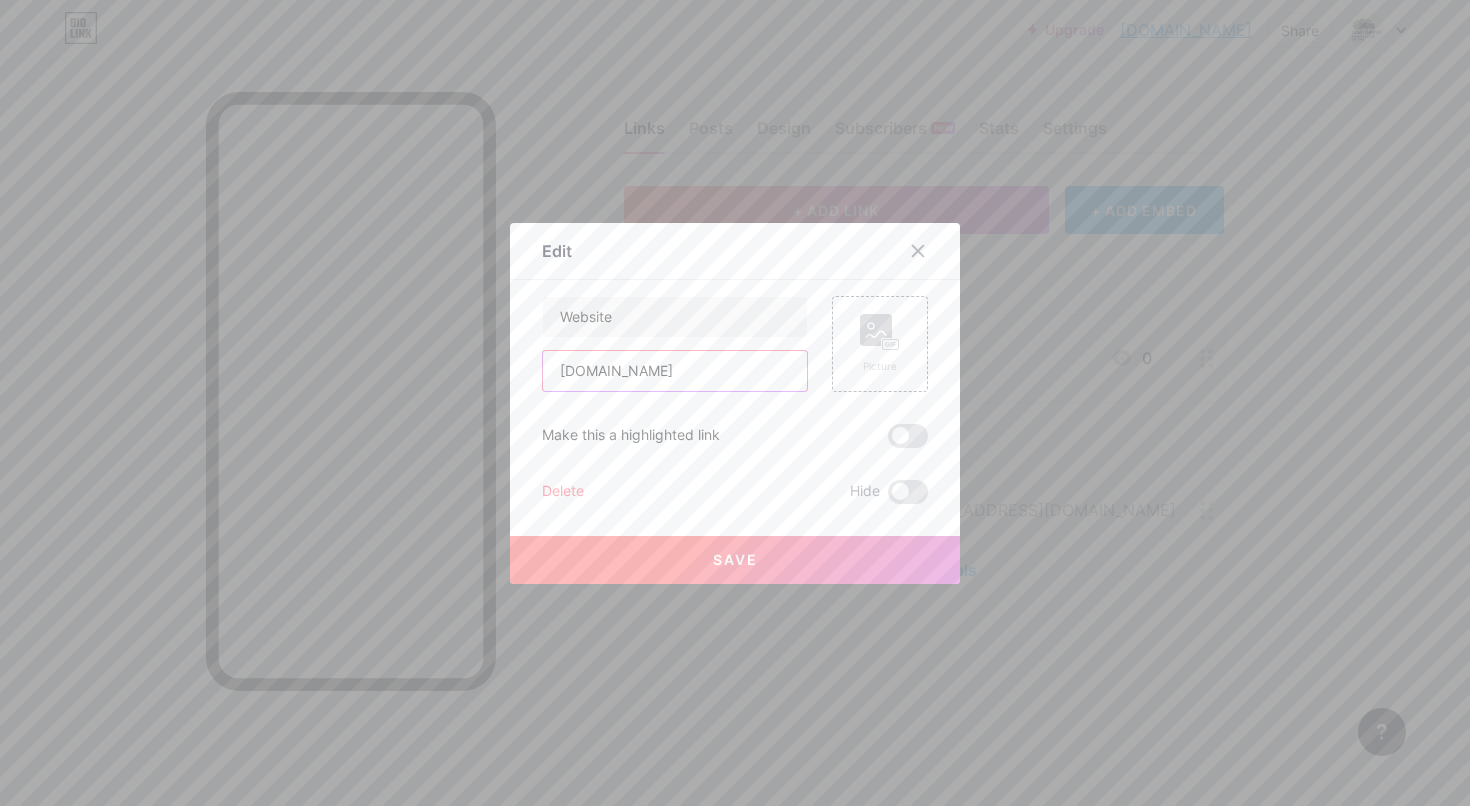 click on "[DOMAIN_NAME]" at bounding box center (675, 371) 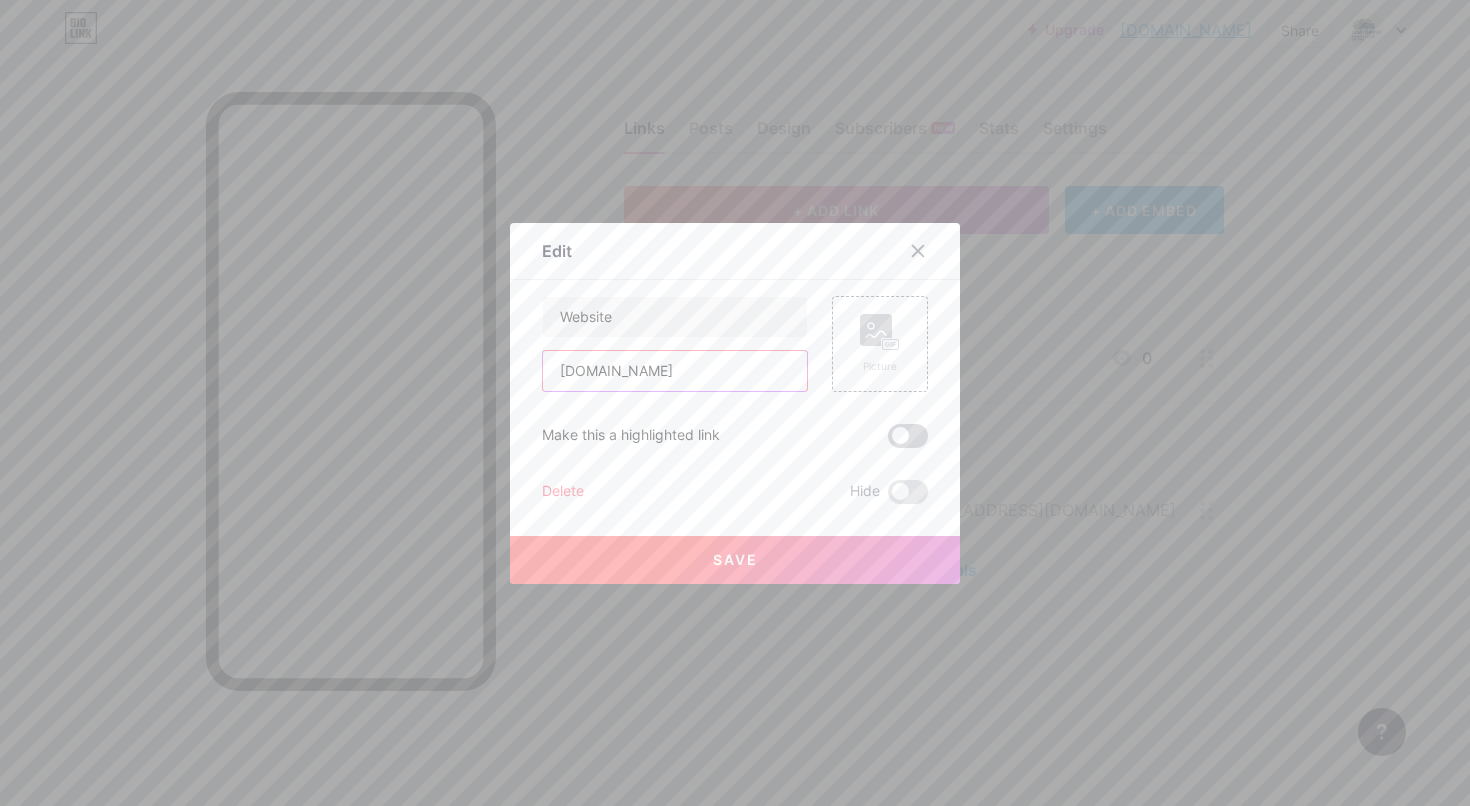 type on "[DOMAIN_NAME]" 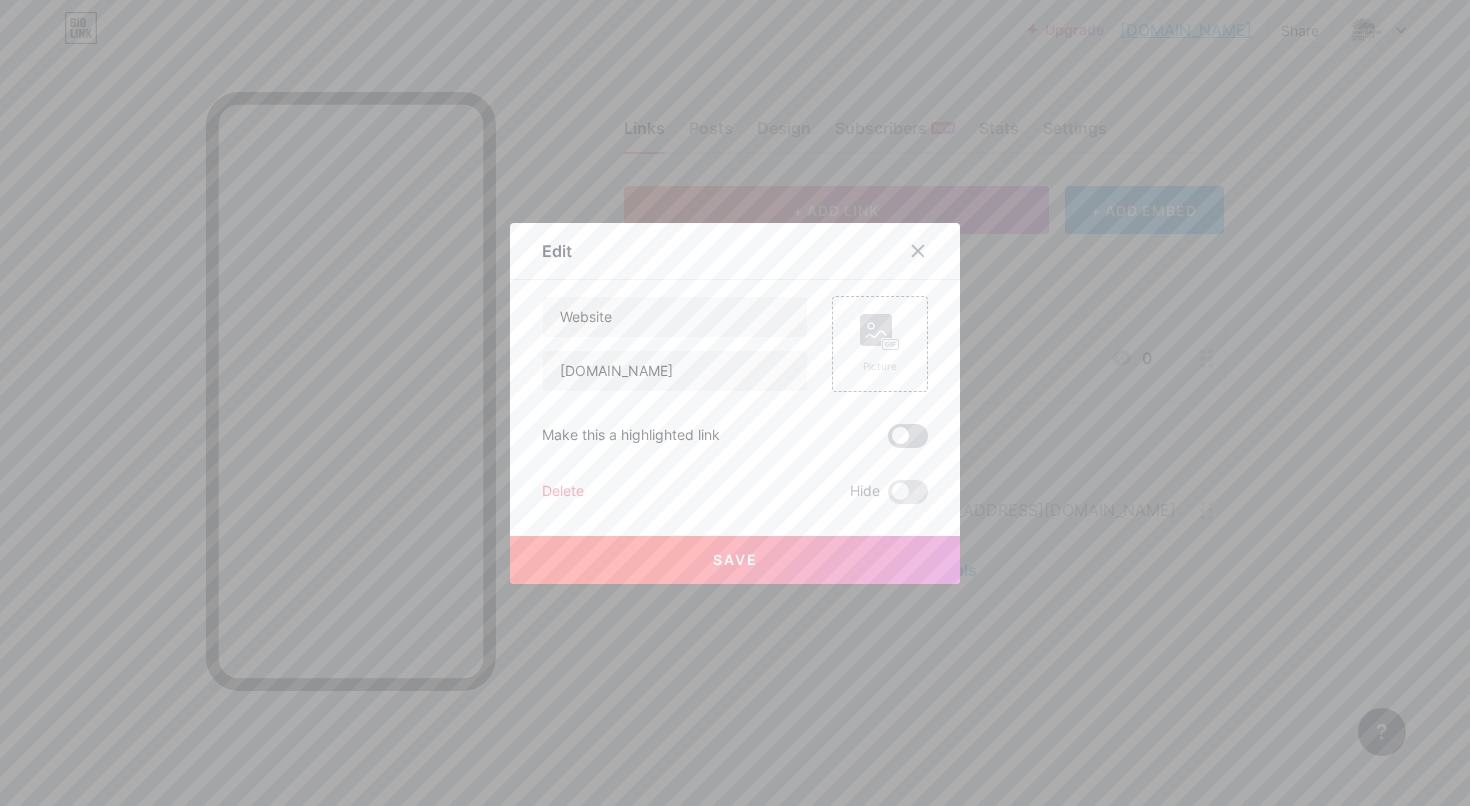 click at bounding box center [908, 436] 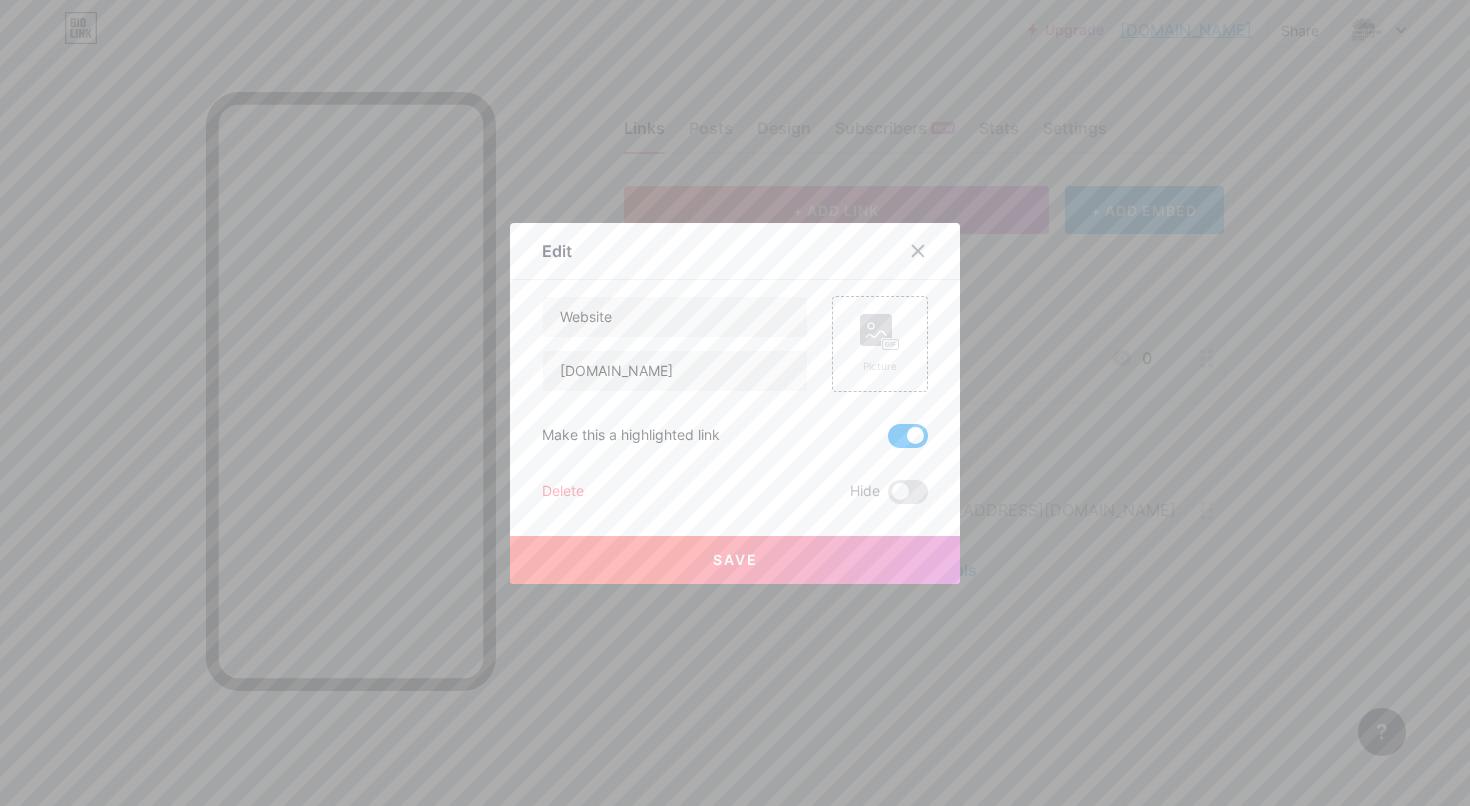 click on "Save" at bounding box center [735, 559] 